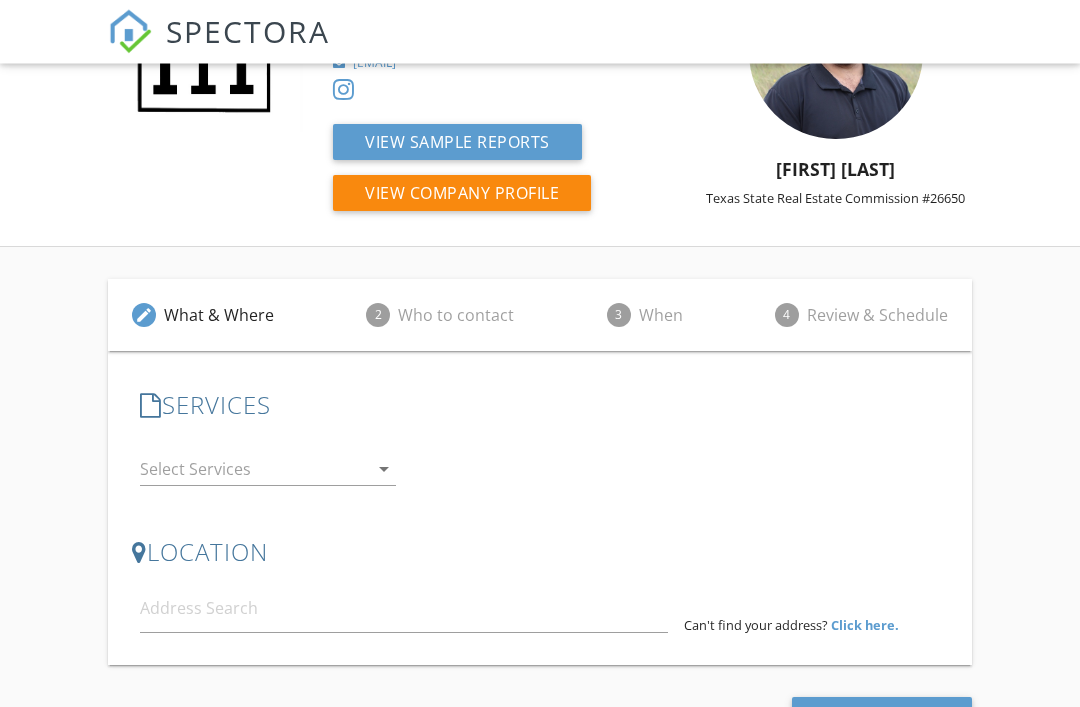 scroll, scrollTop: 141, scrollLeft: 0, axis: vertical 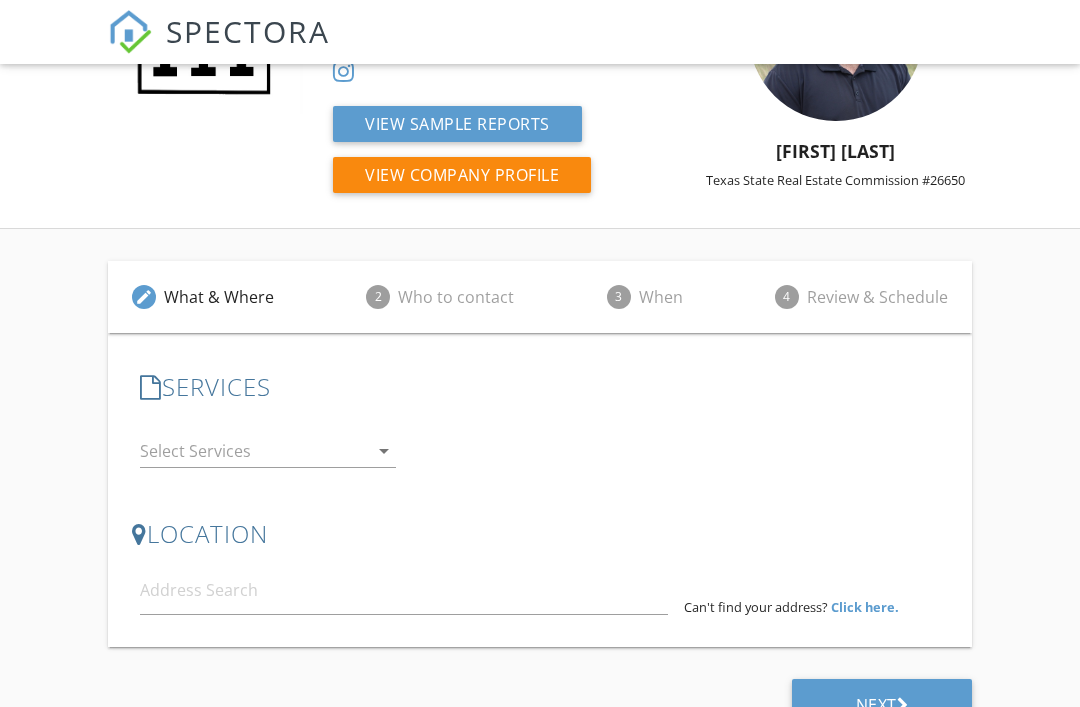 click on "2
Who to contact" at bounding box center [440, 297] 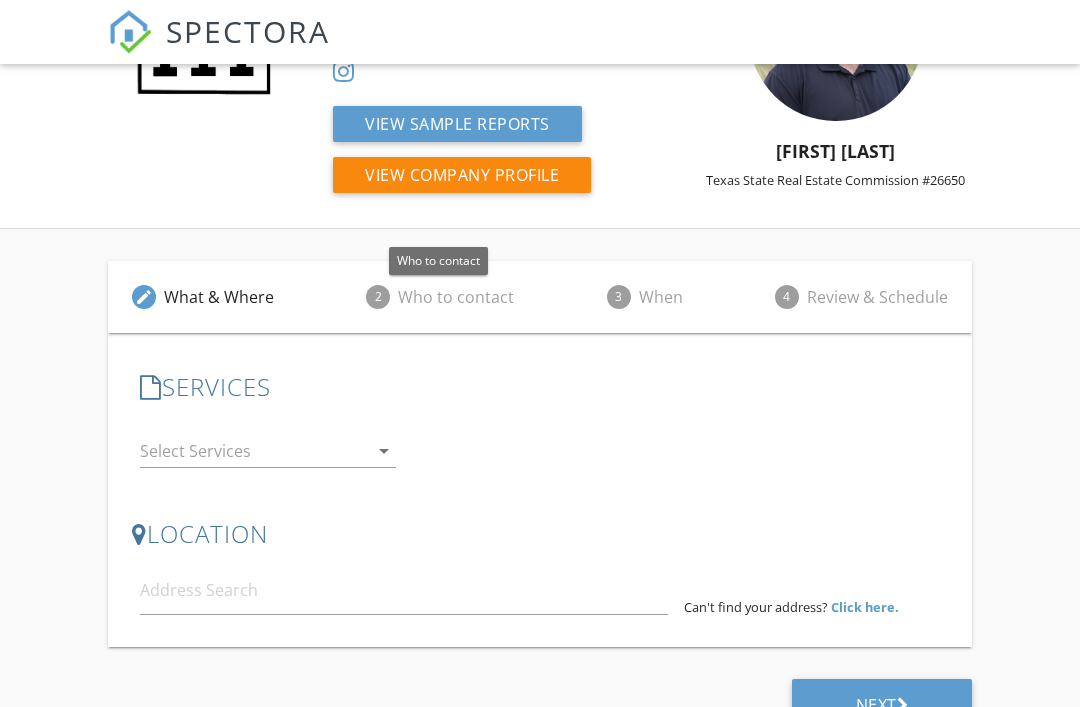click on "Who to contact" at bounding box center (456, 297) 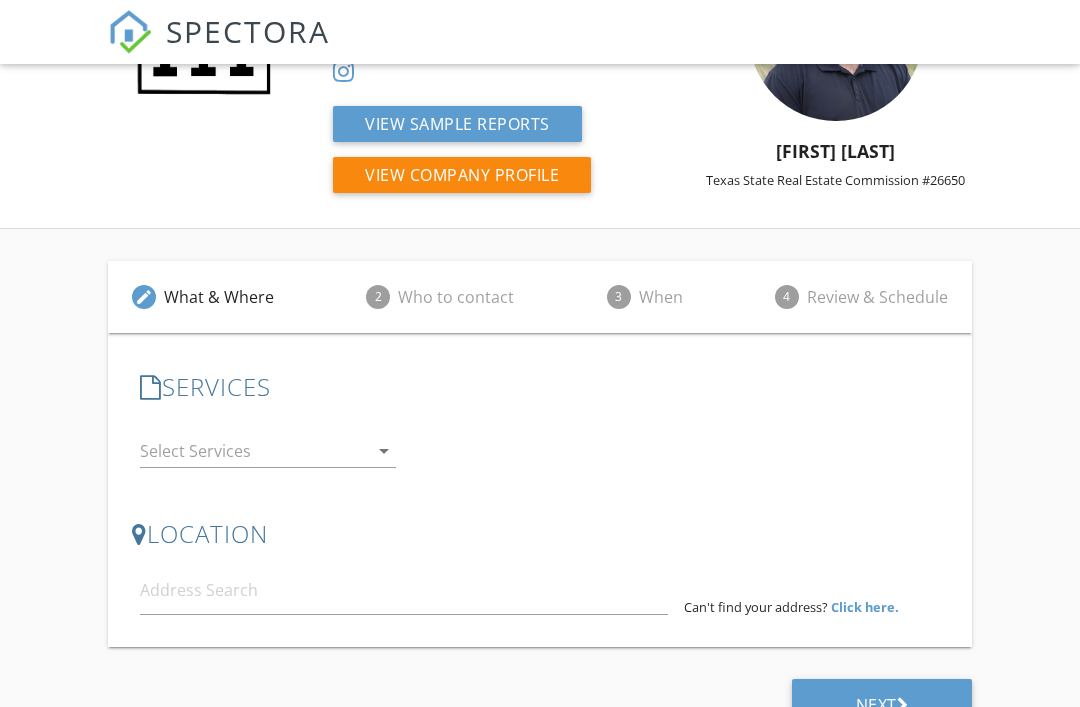 click on "arrow_drop_down" at bounding box center (384, 451) 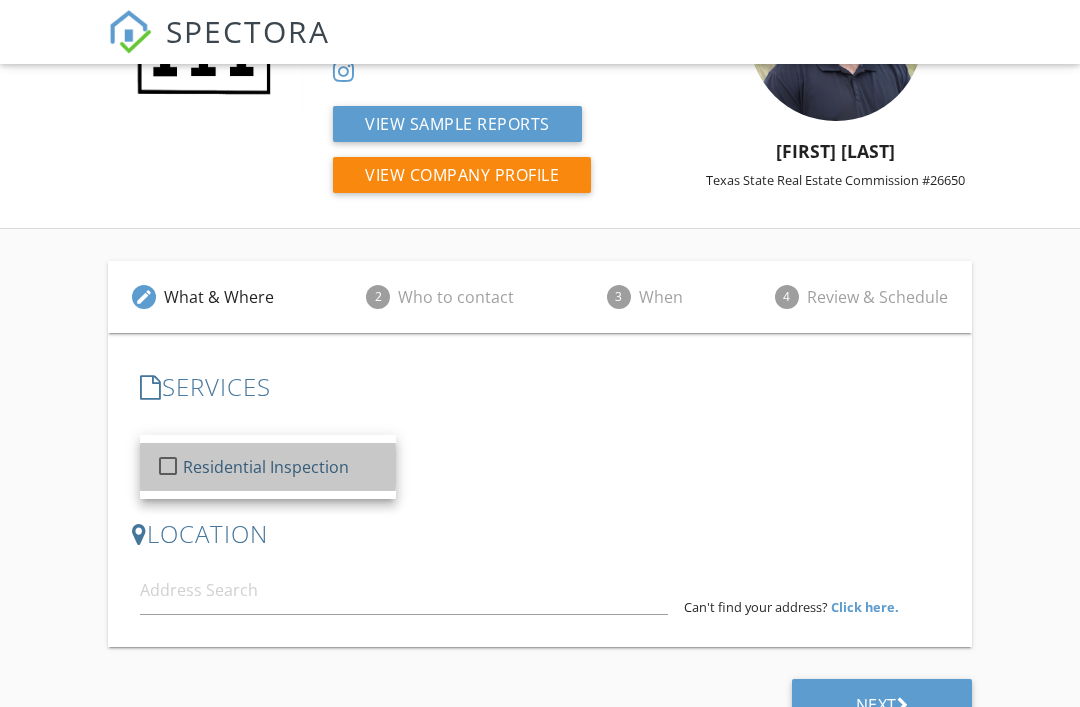 click on "Residential Inspection" at bounding box center [266, 467] 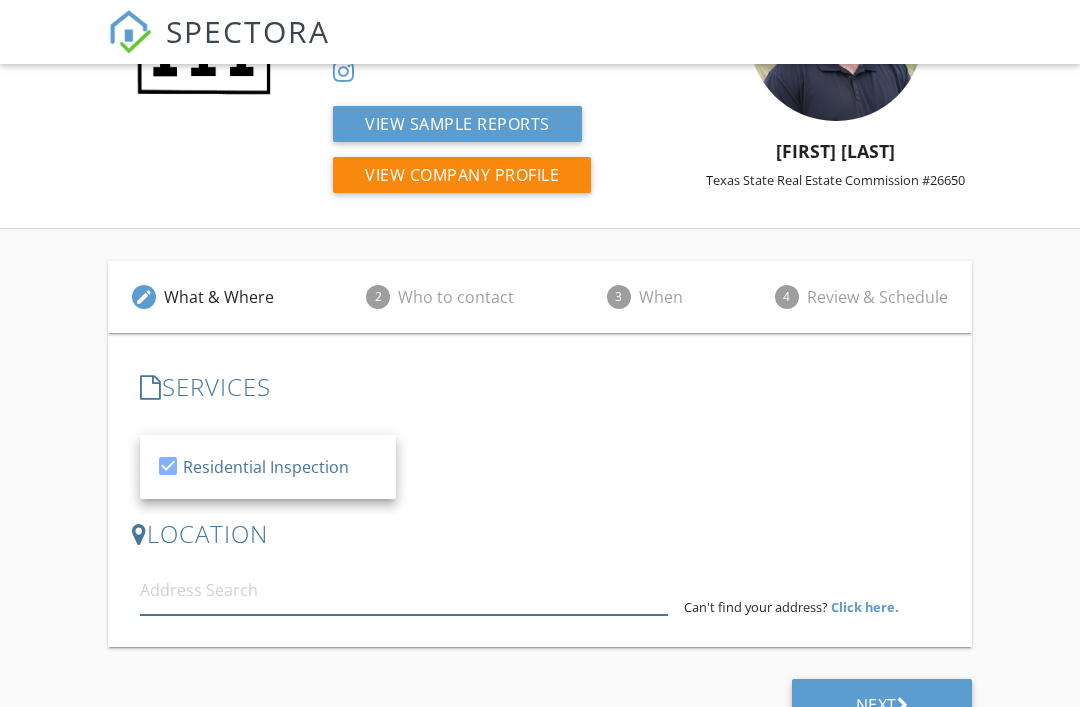 click at bounding box center (404, 590) 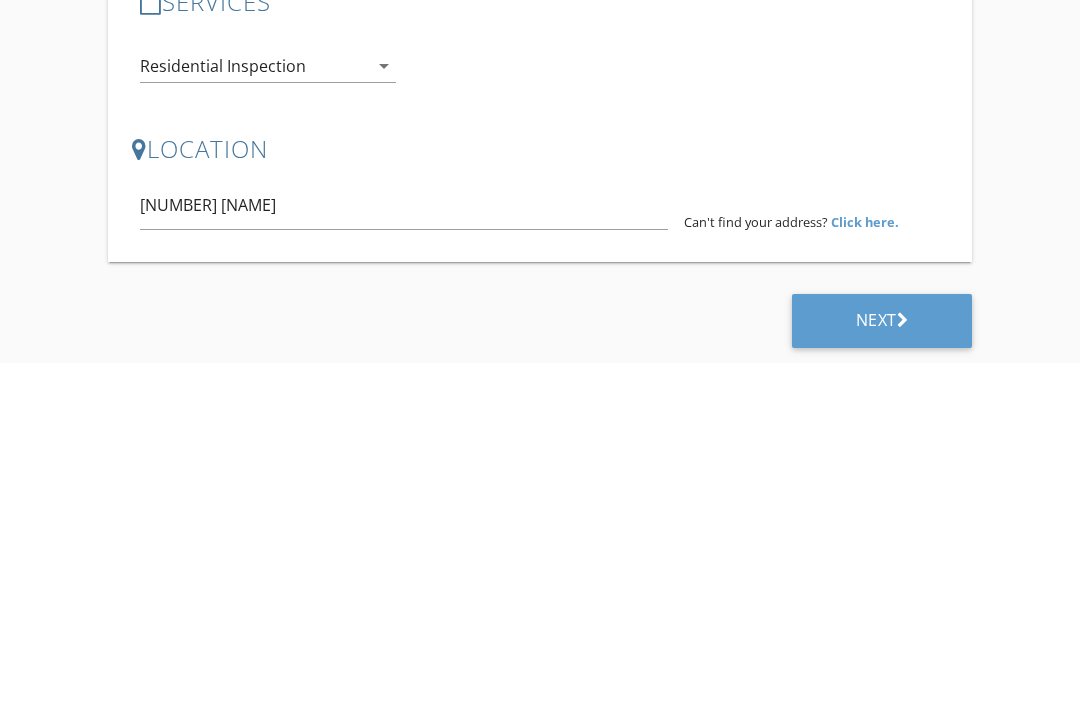 type on "[NUMBER] [STREET], [CITY], [STATE], [COUNTRY]" 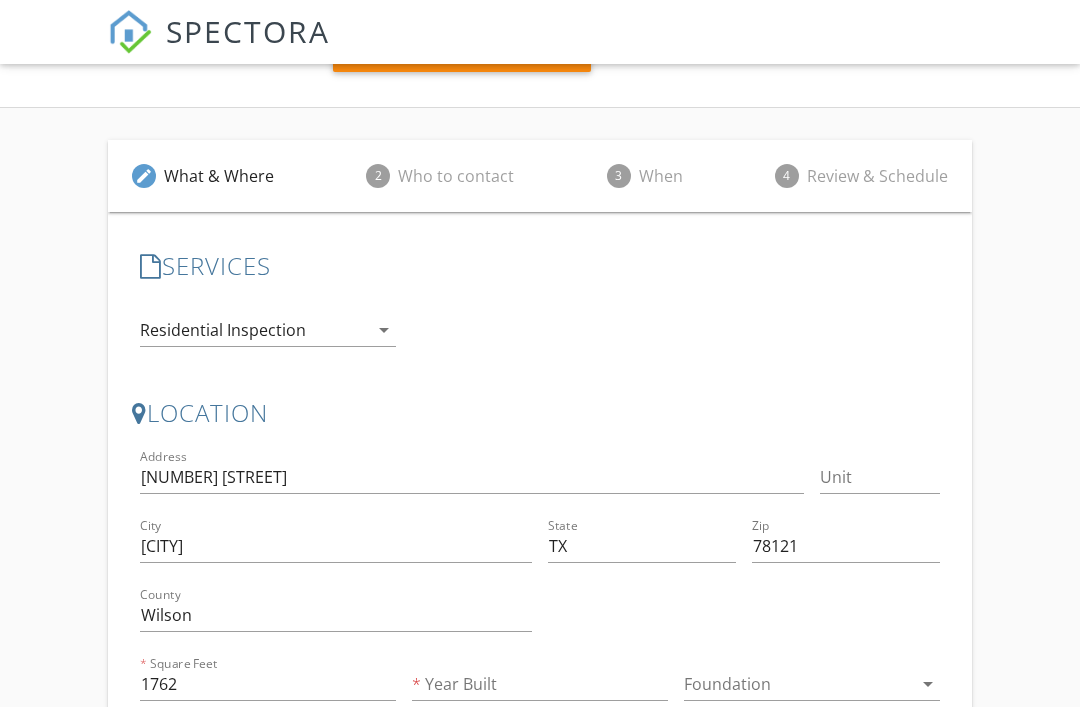 scroll, scrollTop: 285, scrollLeft: 0, axis: vertical 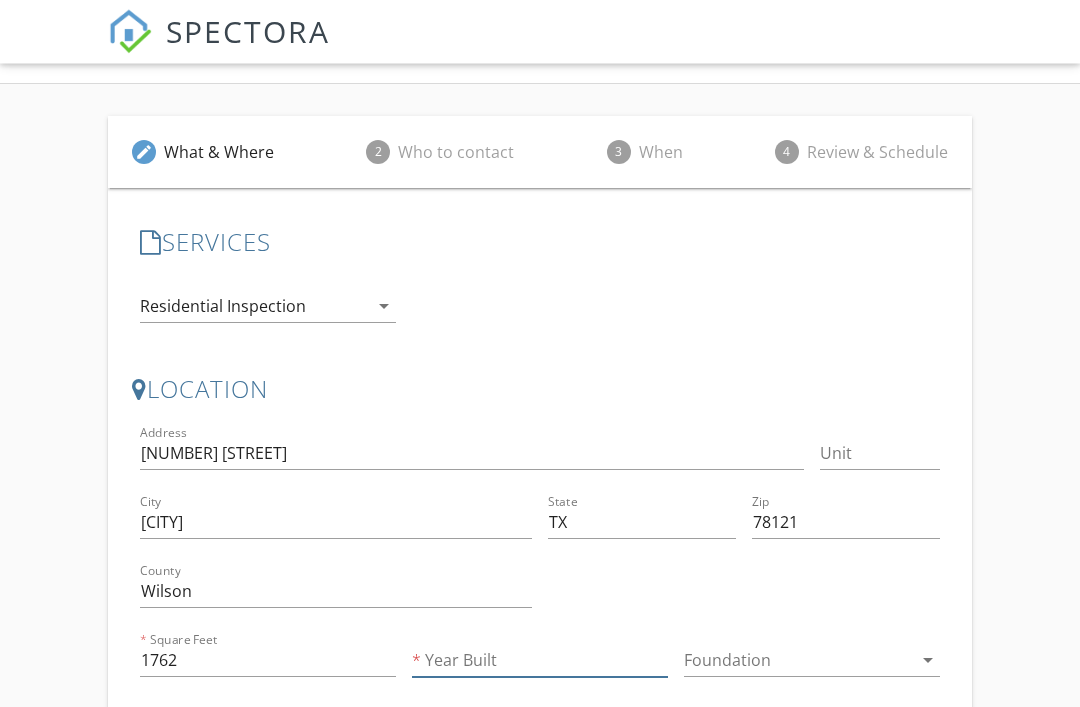 click on "Year Built" at bounding box center (540, 661) 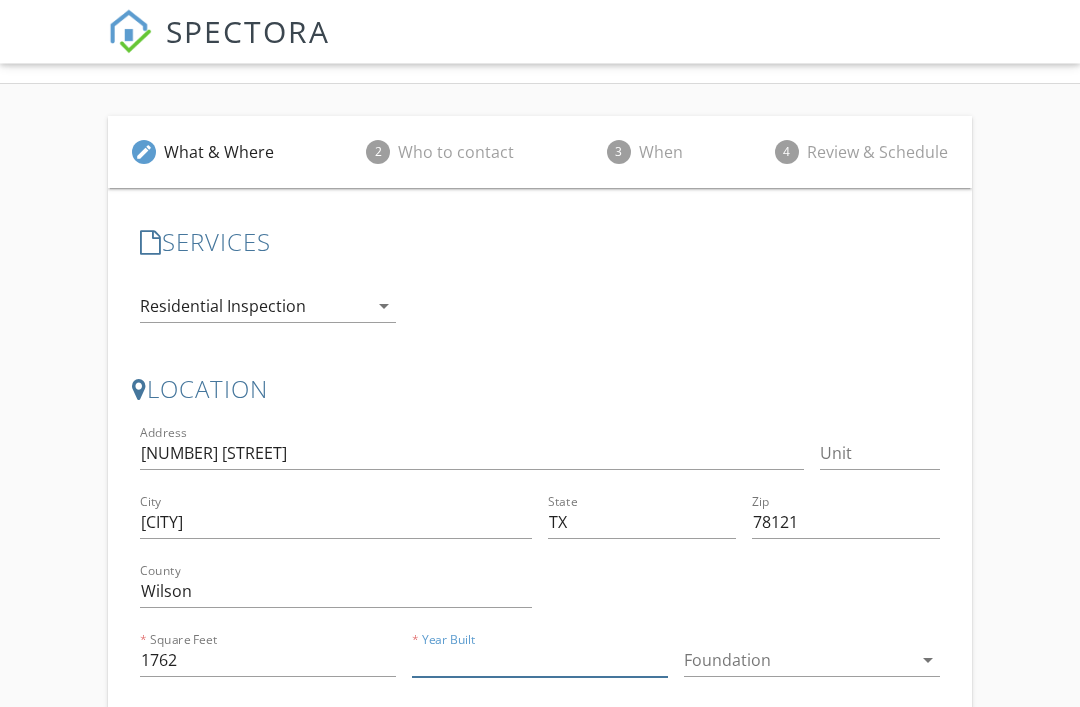 scroll, scrollTop: 432, scrollLeft: 0, axis: vertical 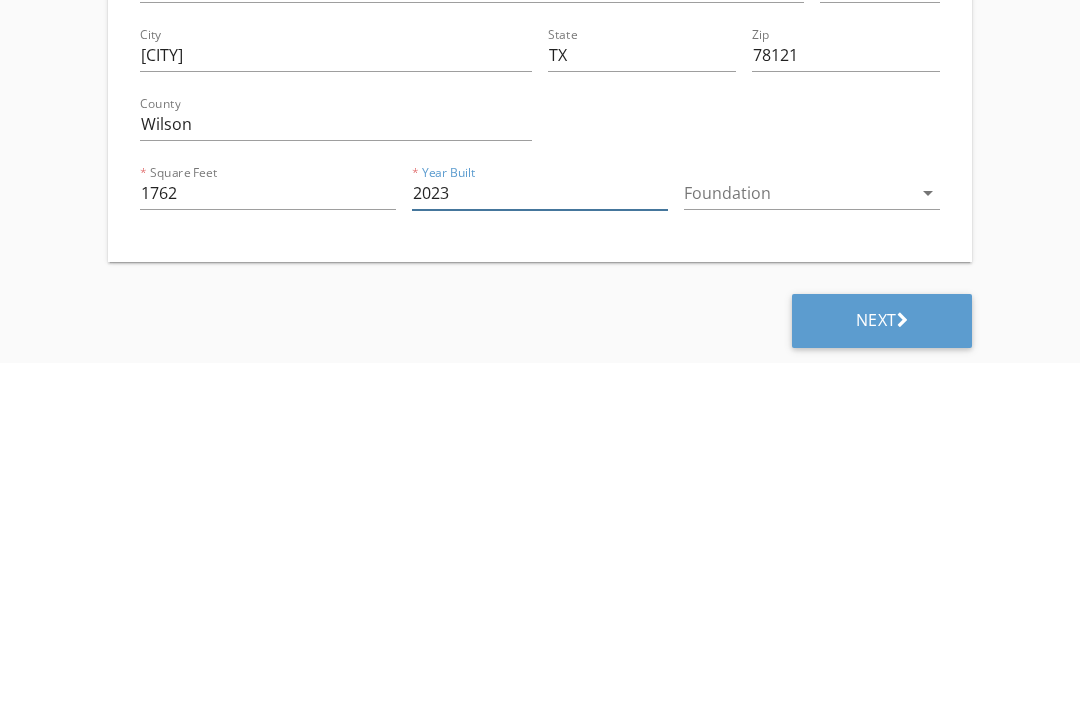 type on "2023" 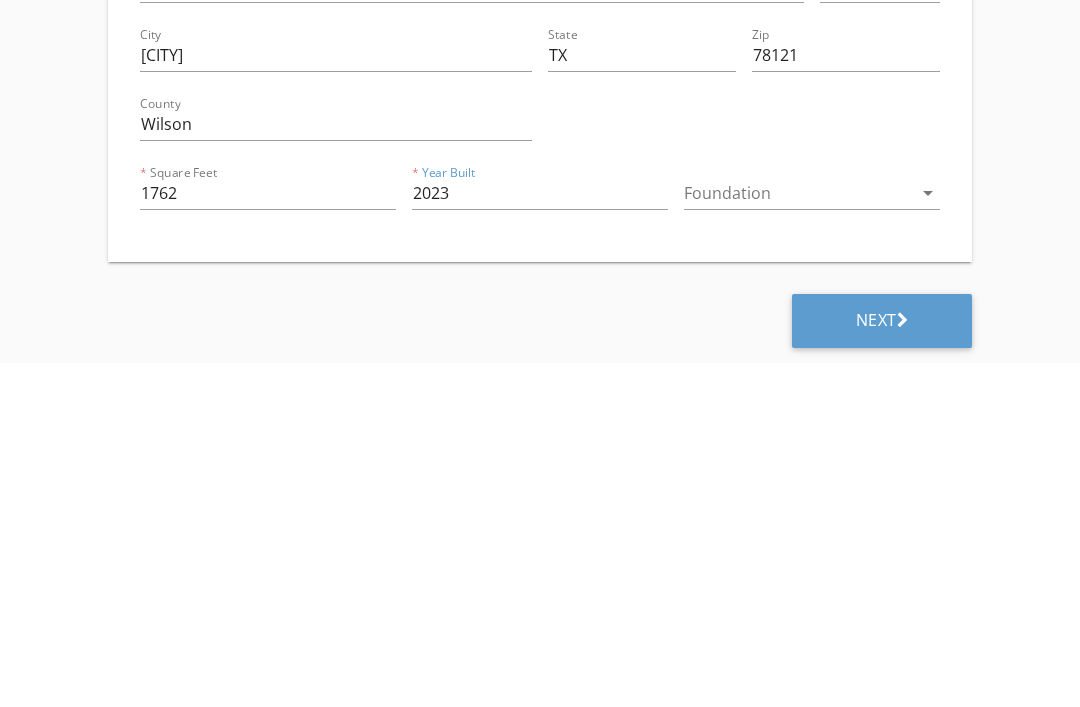 click at bounding box center [798, 537] 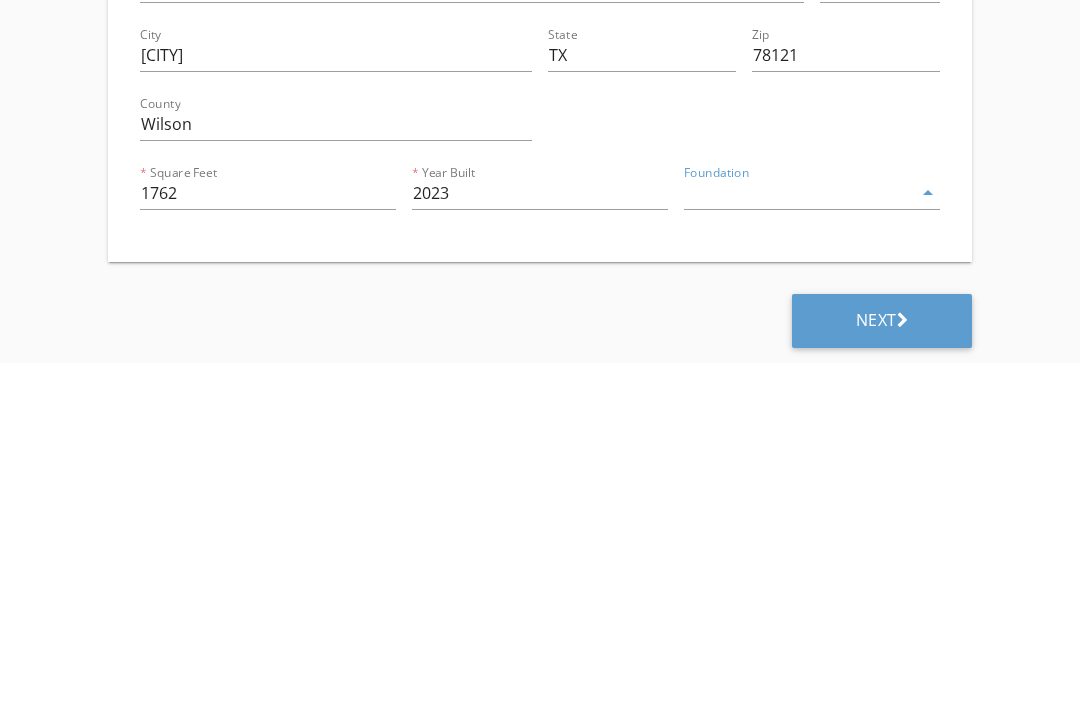 scroll, scrollTop: 368, scrollLeft: 0, axis: vertical 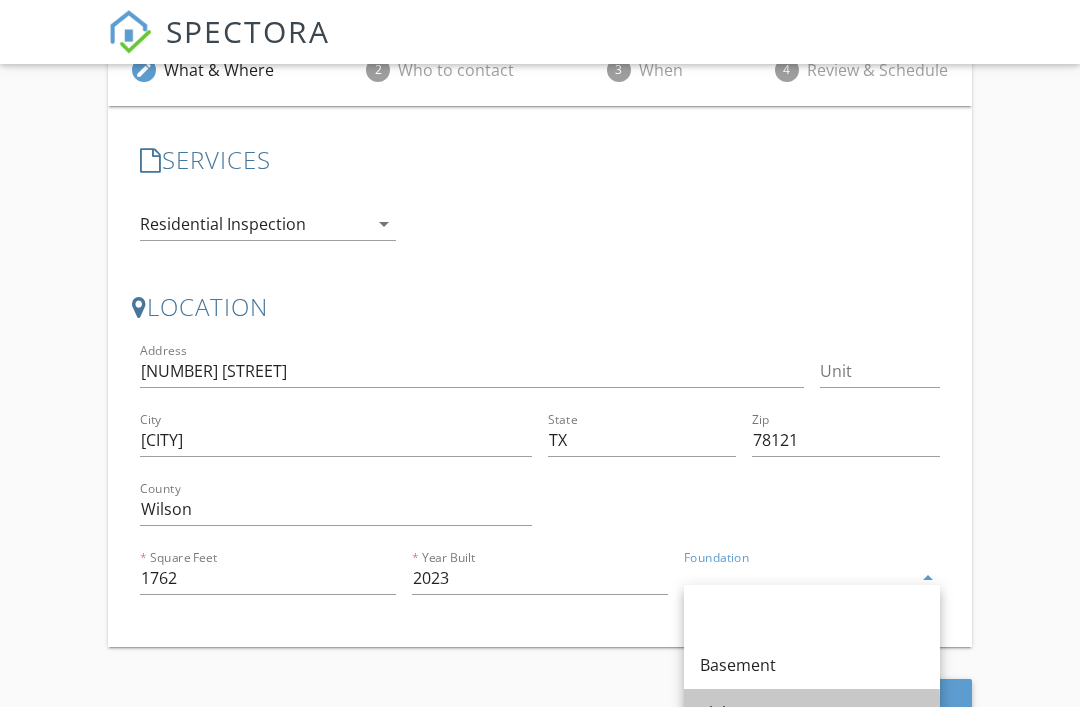 click on "Slab" at bounding box center (812, 713) 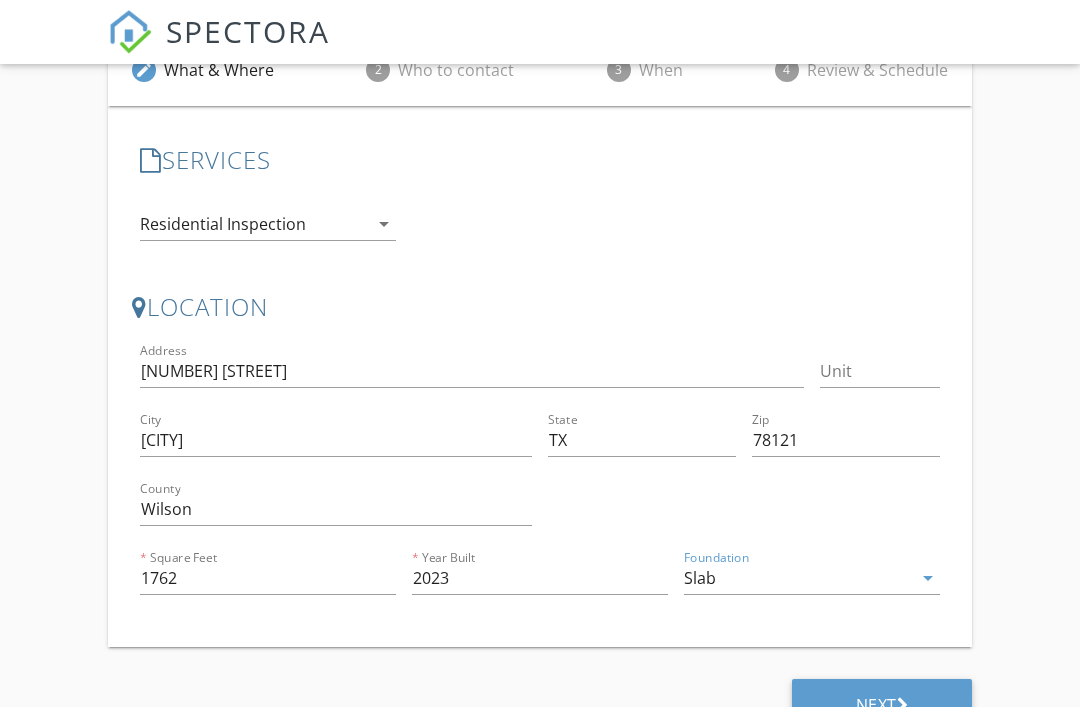 click on "Next" at bounding box center [882, 706] 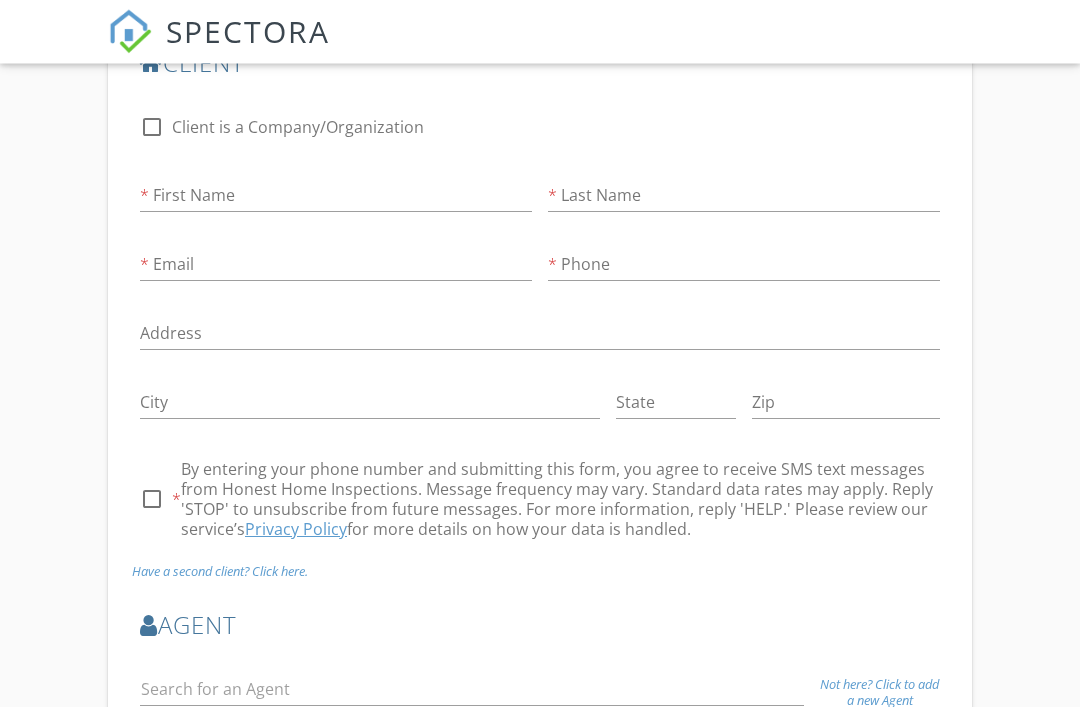 scroll, scrollTop: 474, scrollLeft: 0, axis: vertical 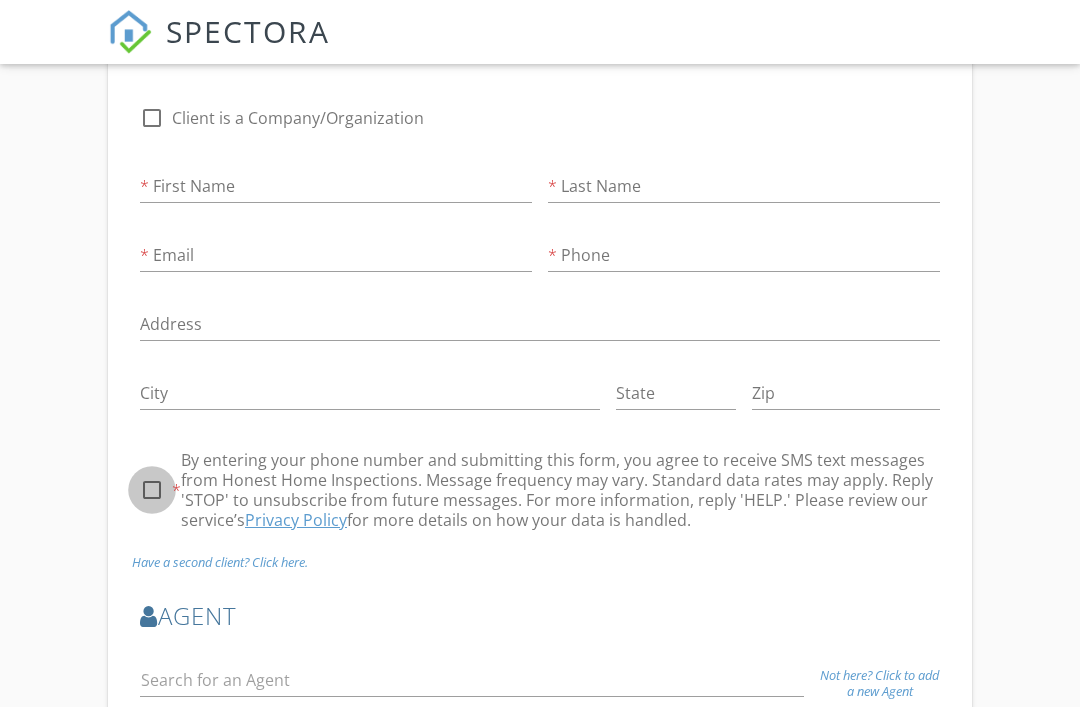 click at bounding box center (152, 490) 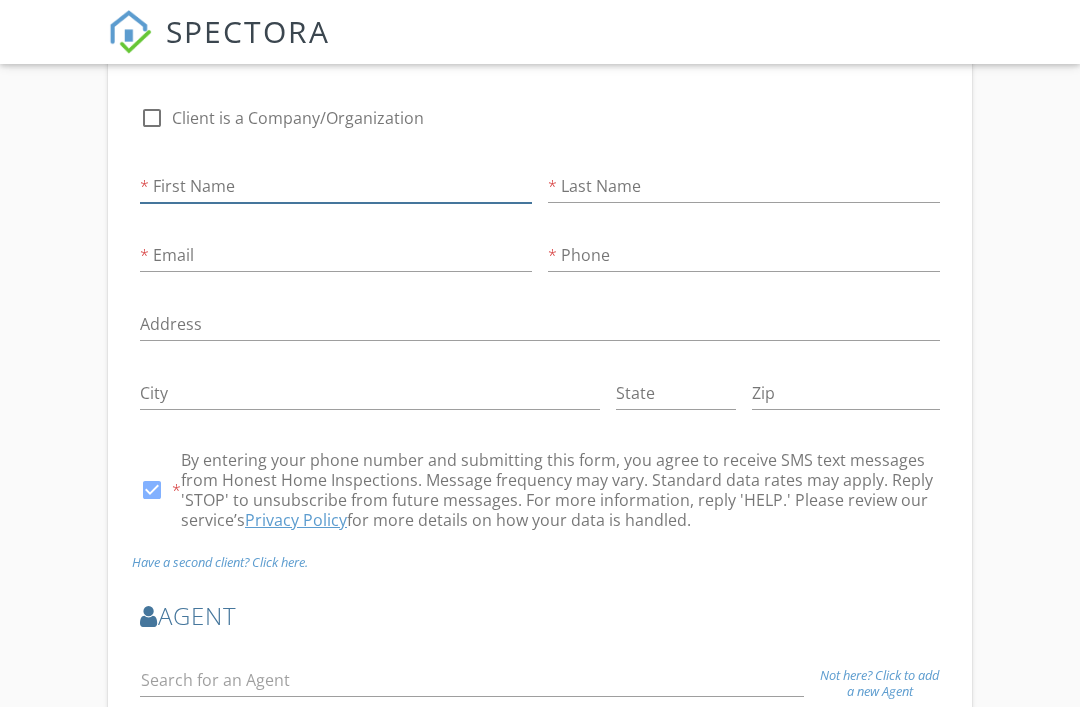 click on "First Name" at bounding box center [336, 186] 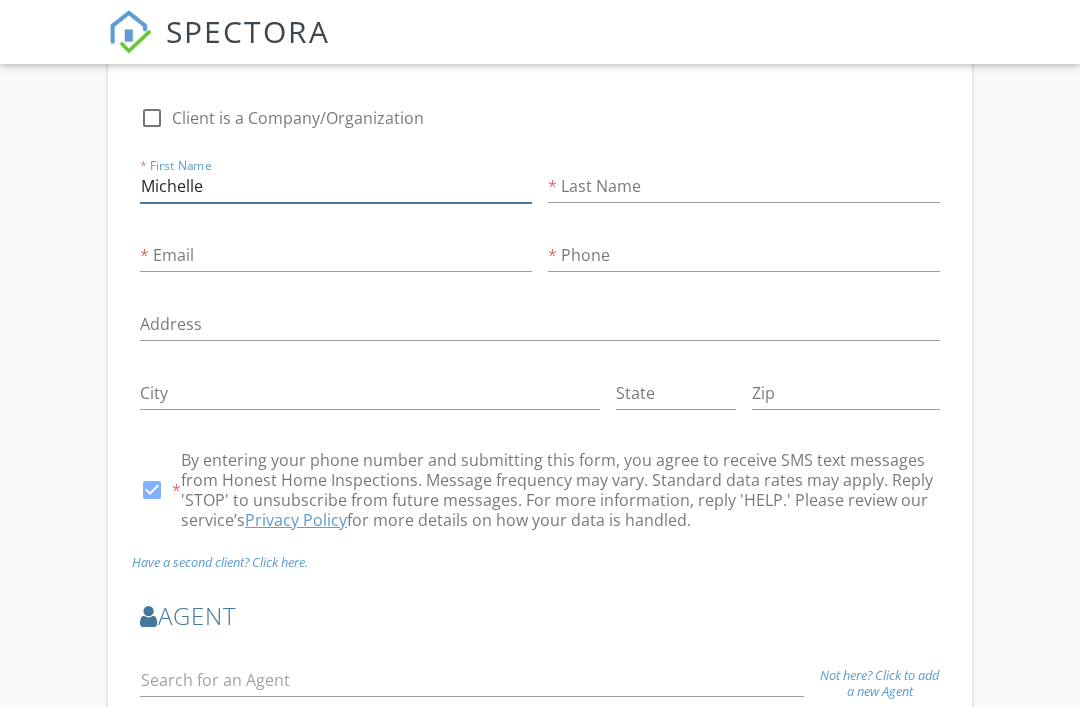 type on "Michelle" 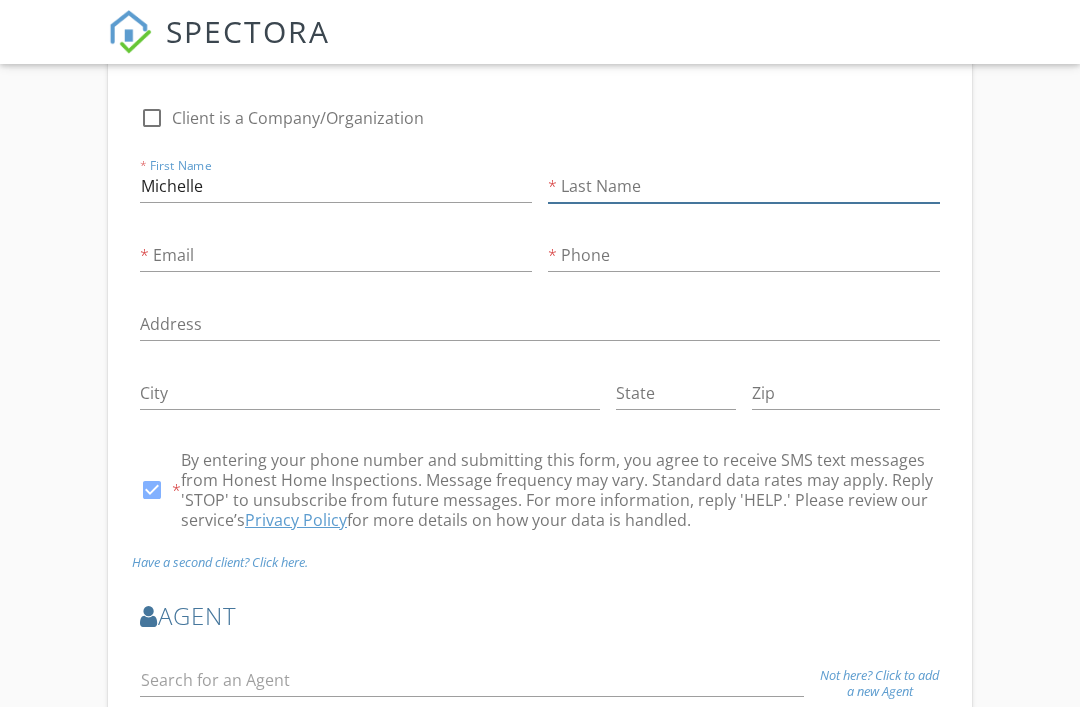 click on "Last Name" at bounding box center [744, 186] 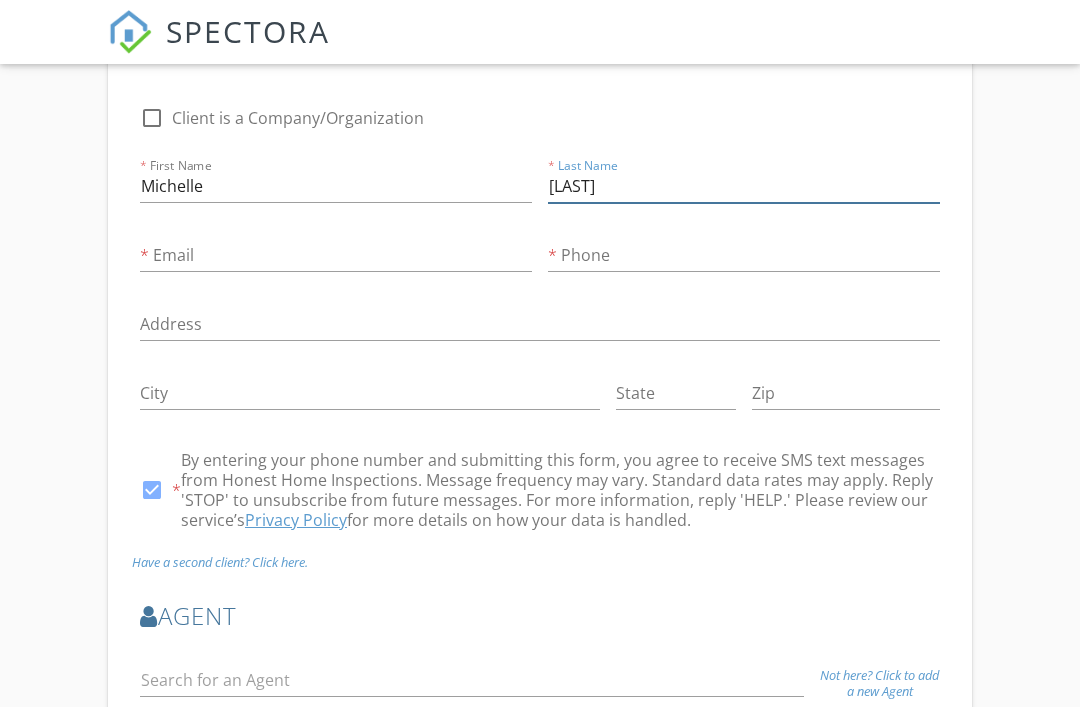 type on "[LAST]" 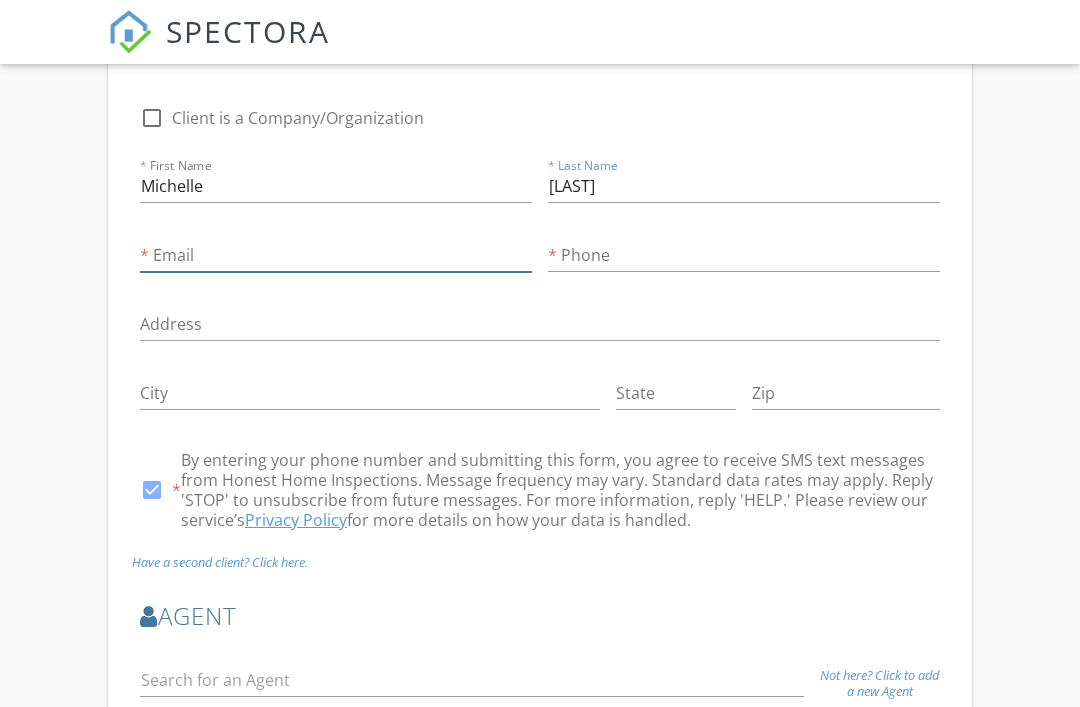 click on "Email" at bounding box center [336, 255] 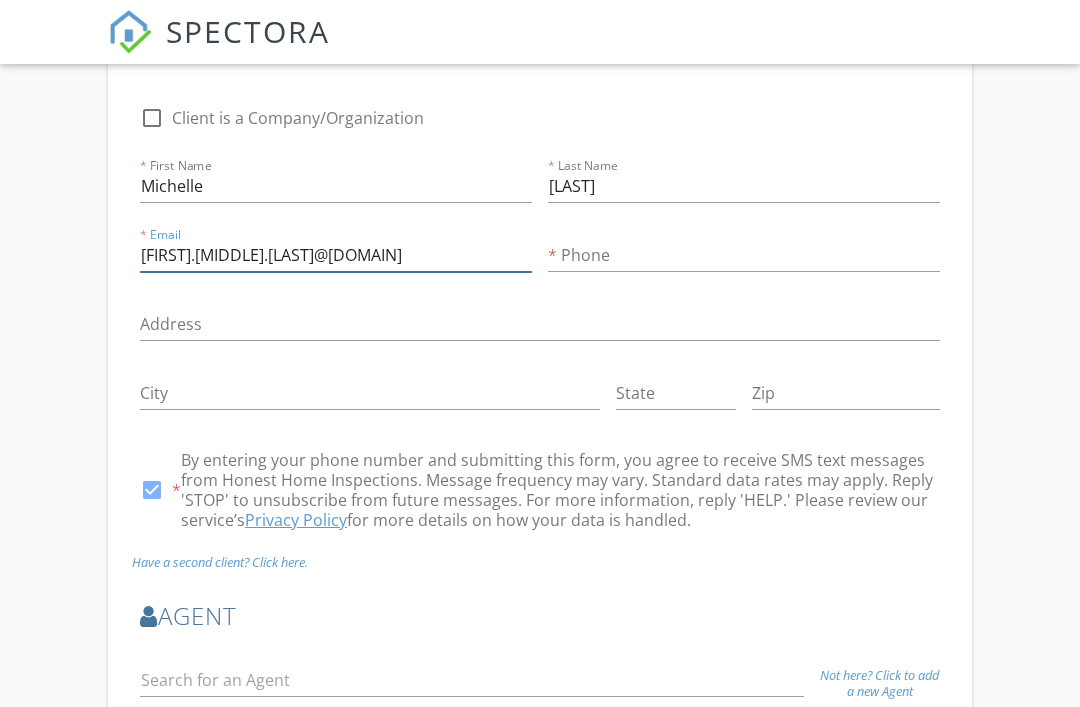 type on "[FIRST].[MIDDLE].[LAST]@[DOMAIN]" 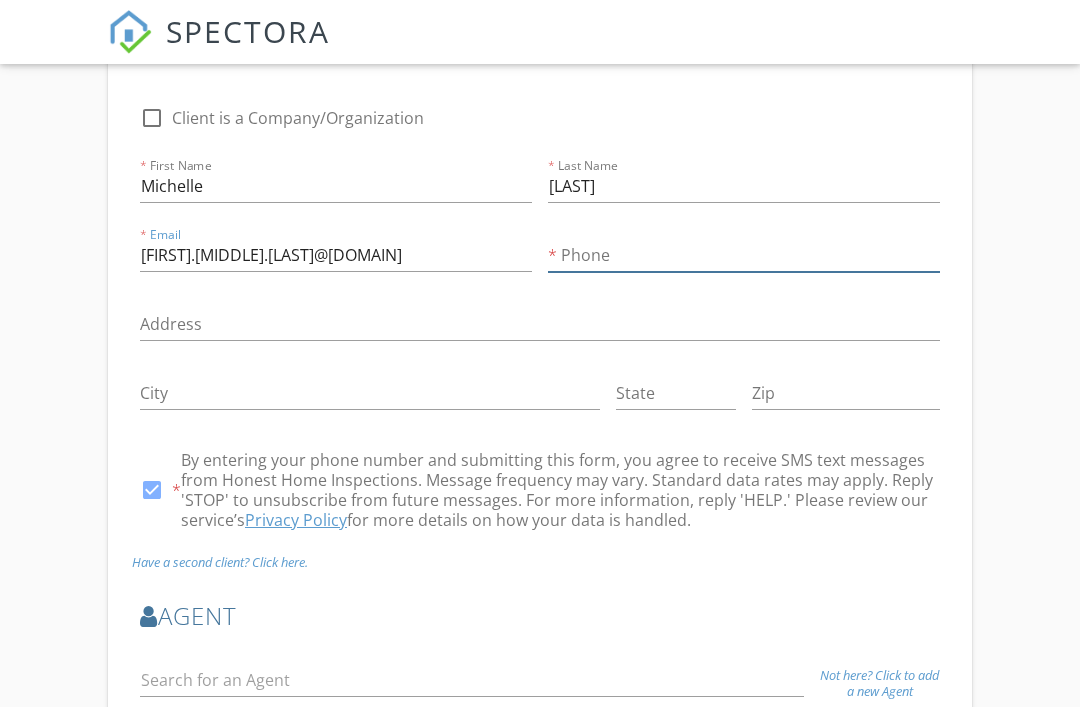 click on "Phone" at bounding box center [744, 255] 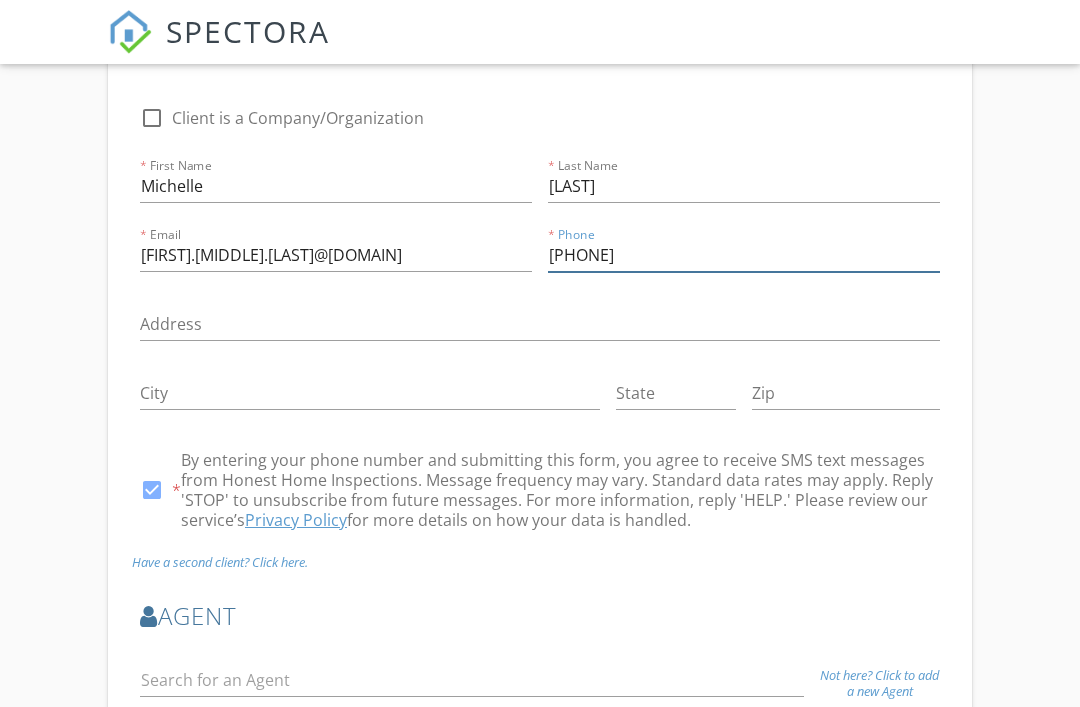 type on "[PHONE]" 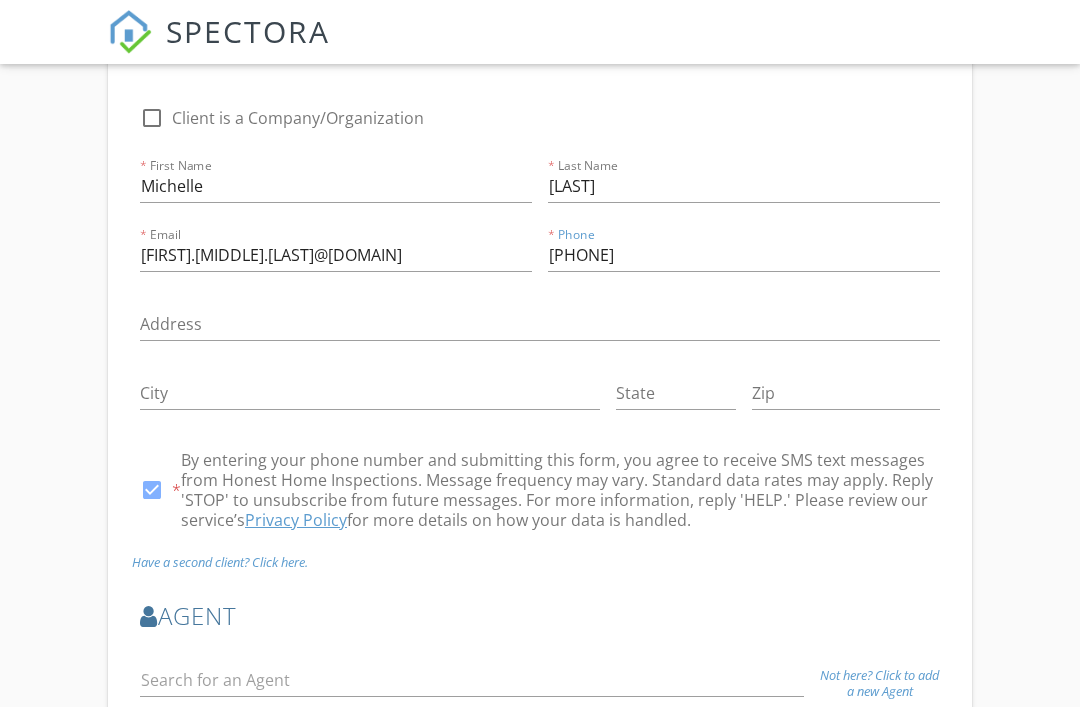 click on "check_box_outline_blank Client is a Company/Organization" at bounding box center [540, 128] 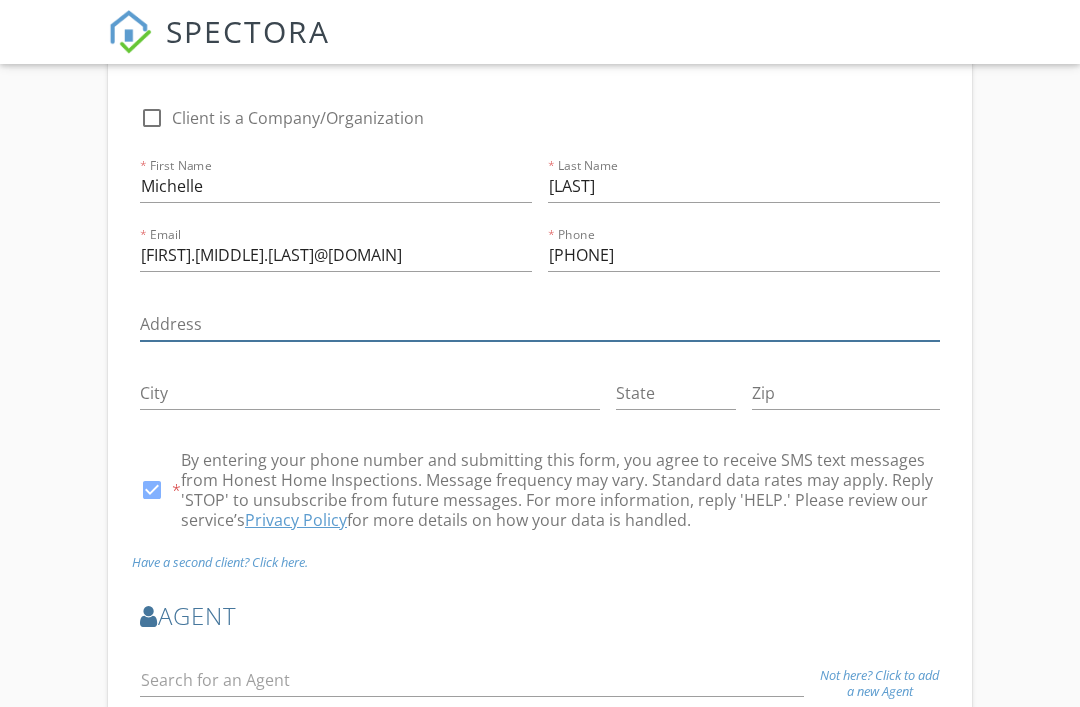 click on "Address" at bounding box center (540, 324) 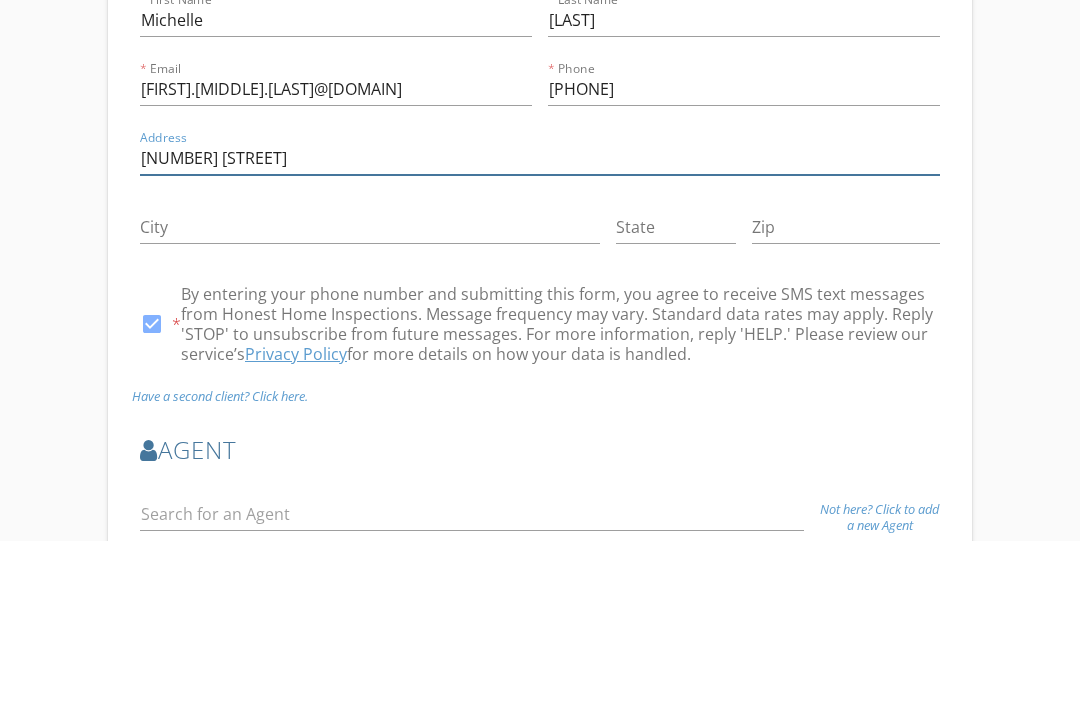 type on "[NUMBER] [STREET]" 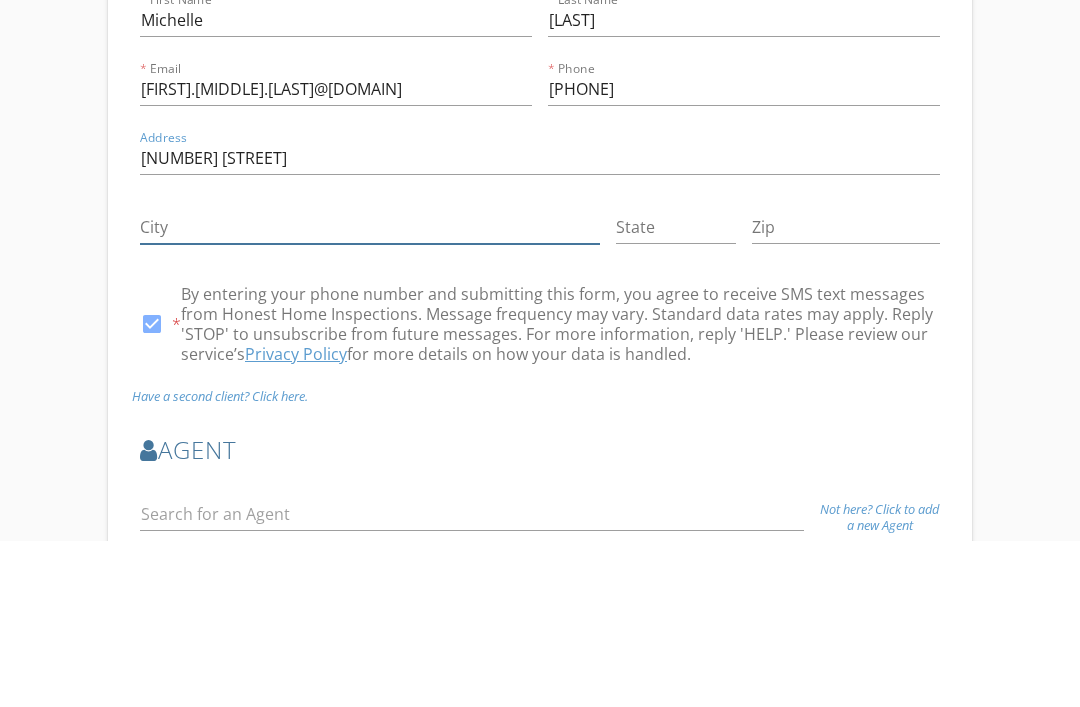 click on "City" at bounding box center [370, 393] 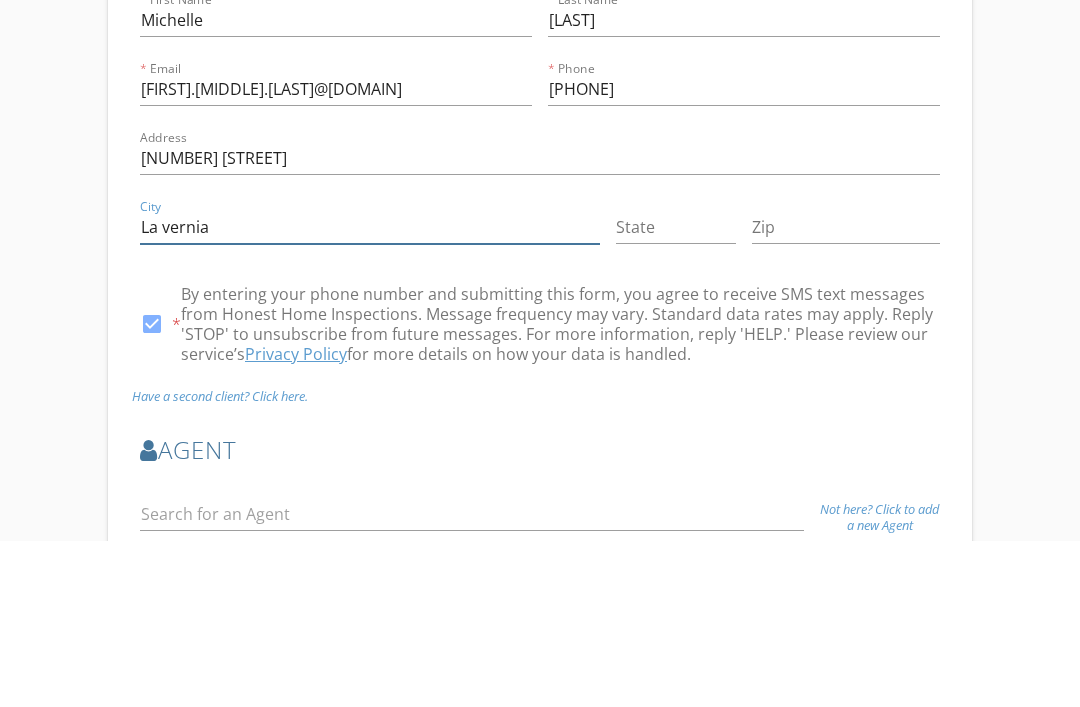 type on "La vernia" 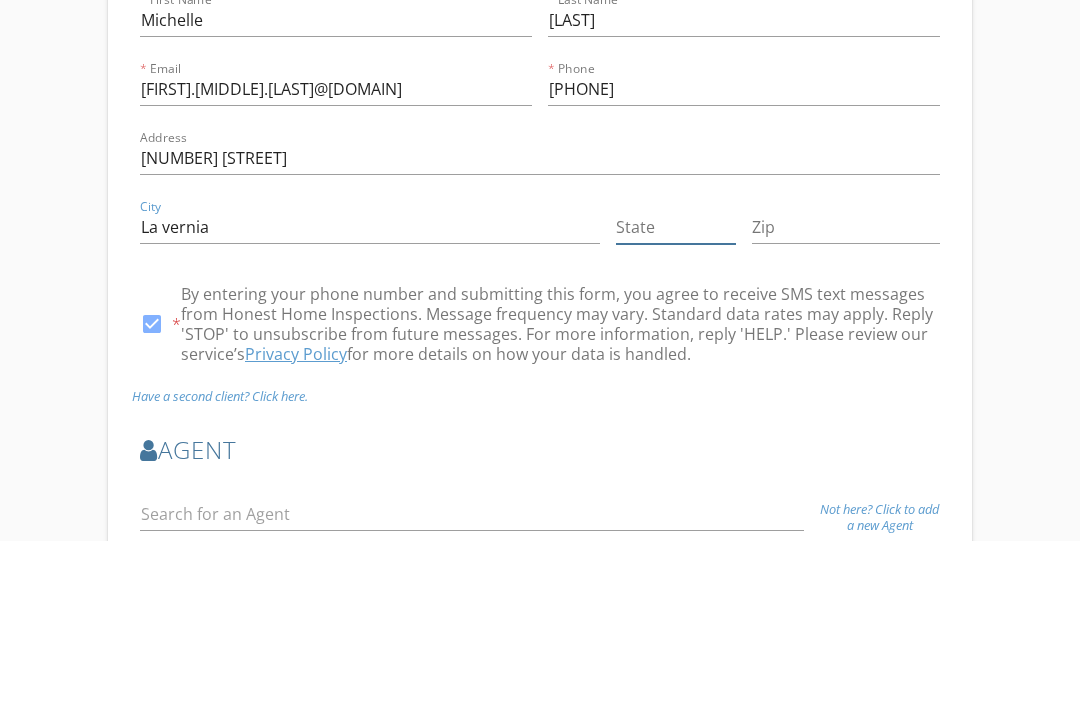 click on "State" at bounding box center (676, 393) 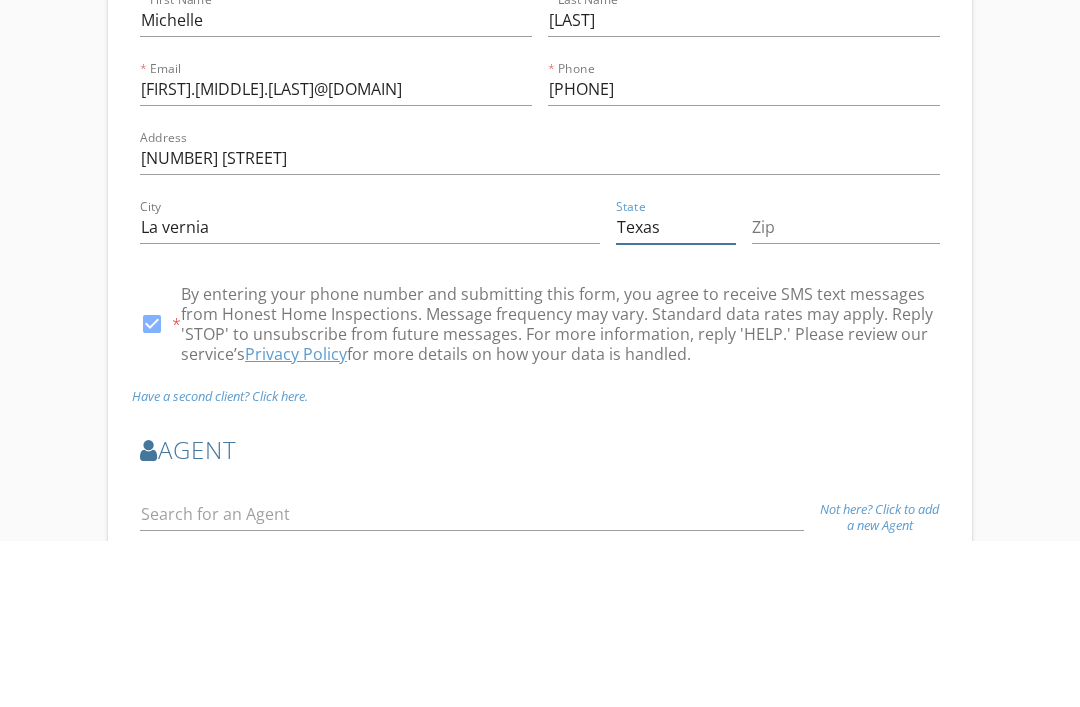 type on "Texas" 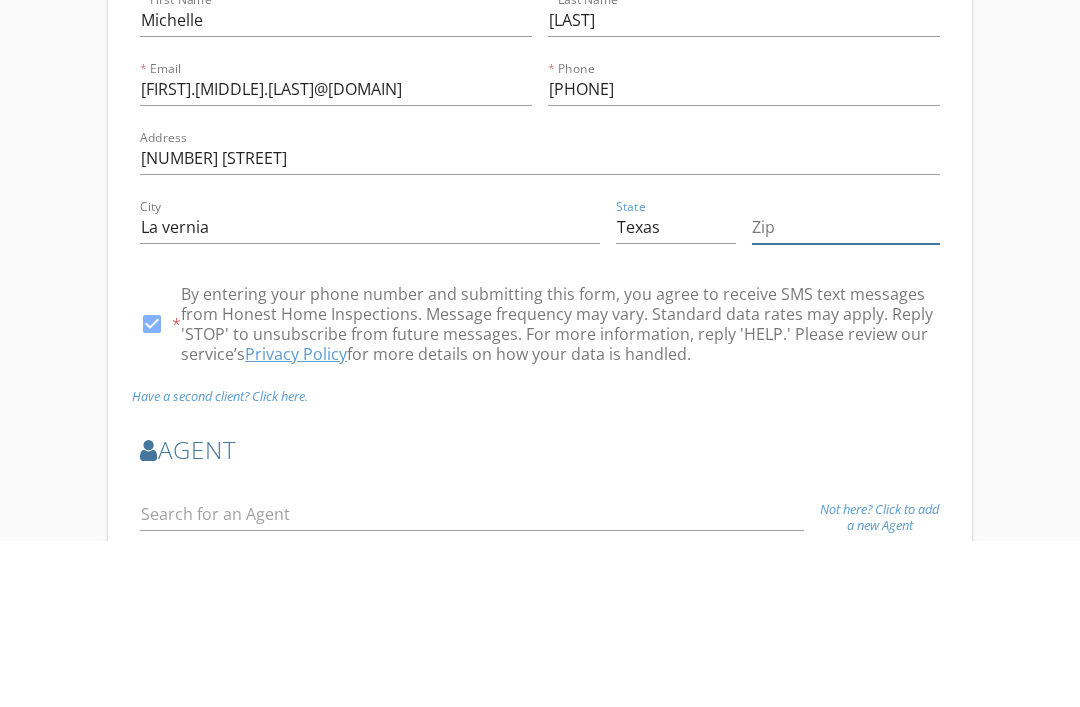 click on "Zip" at bounding box center (846, 393) 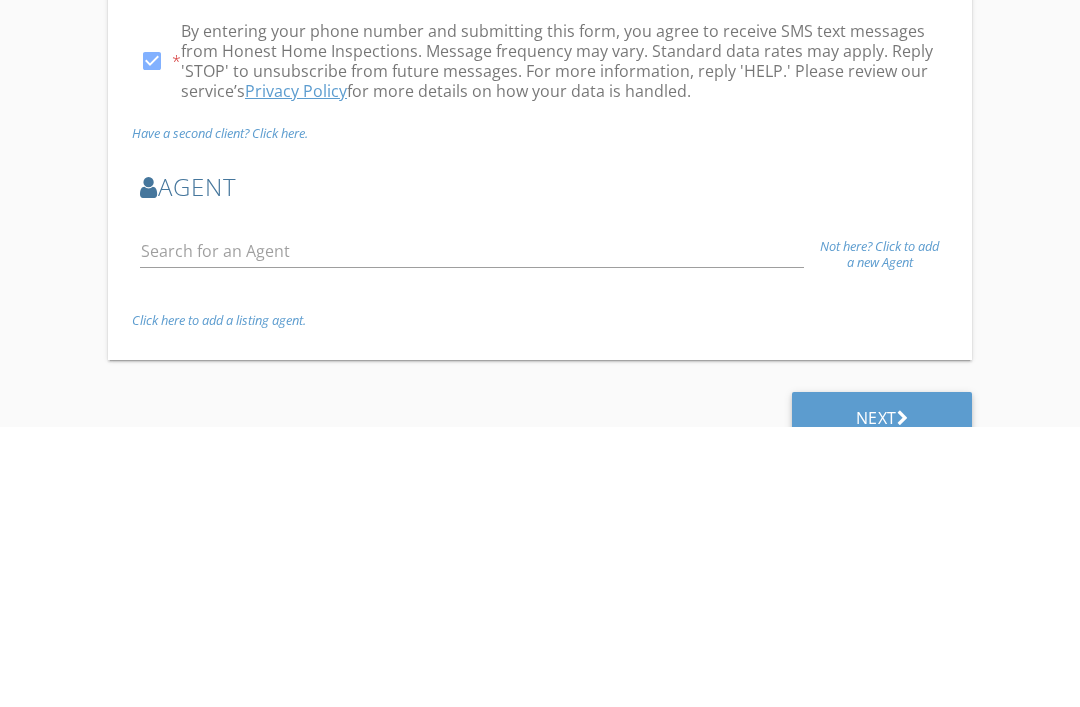 scroll, scrollTop: 626, scrollLeft: 0, axis: vertical 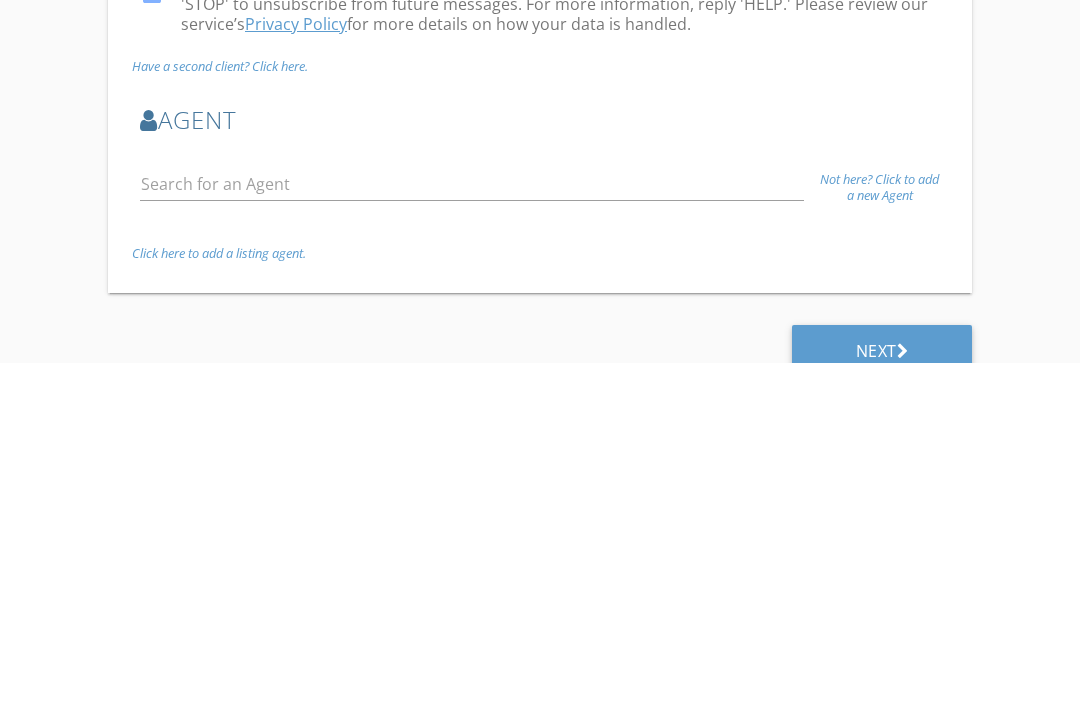 type on "78121" 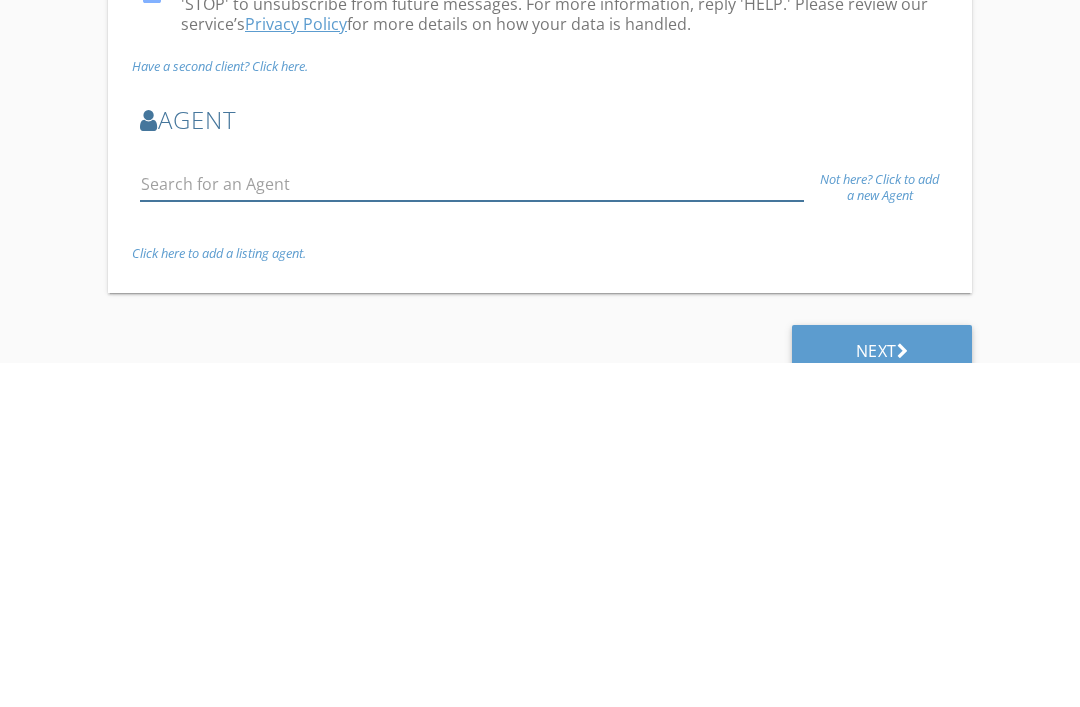 click at bounding box center (472, 528) 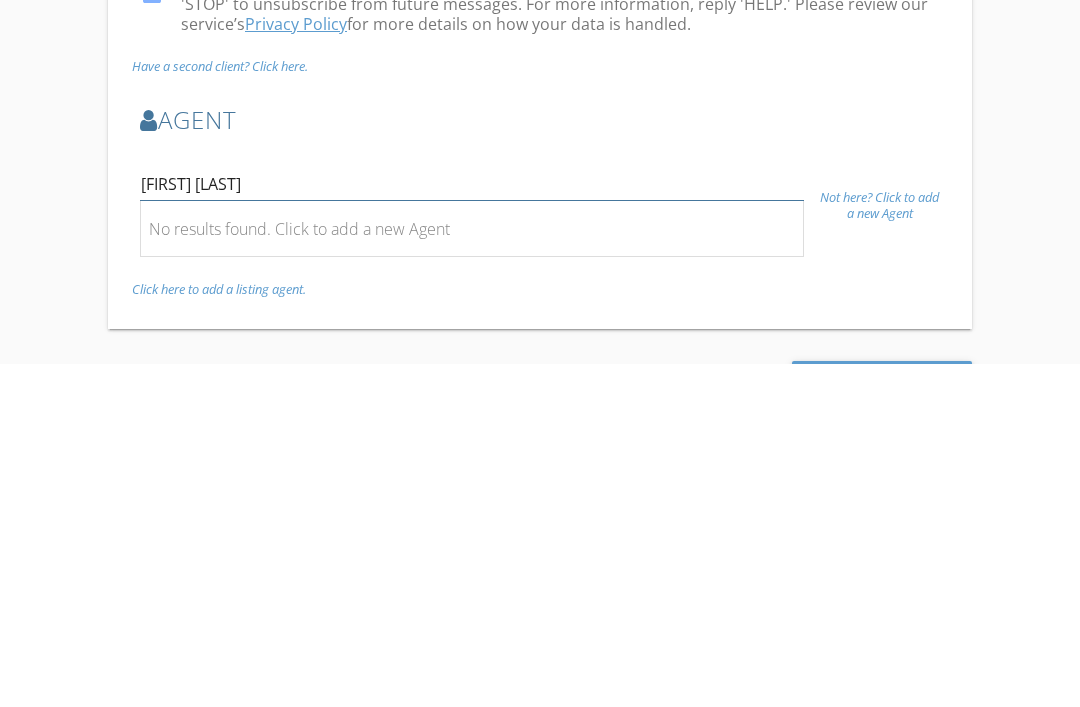 type on "[FIRST] [LAST]" 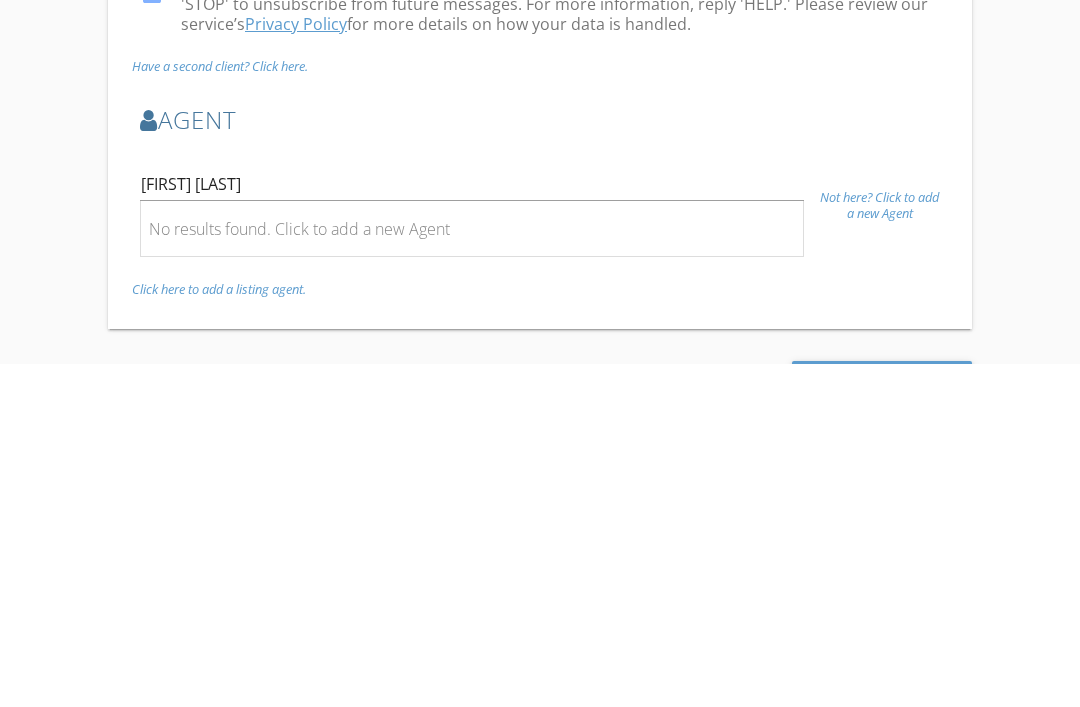 click on "Not here? Click to add a new Agent" at bounding box center (879, 549) 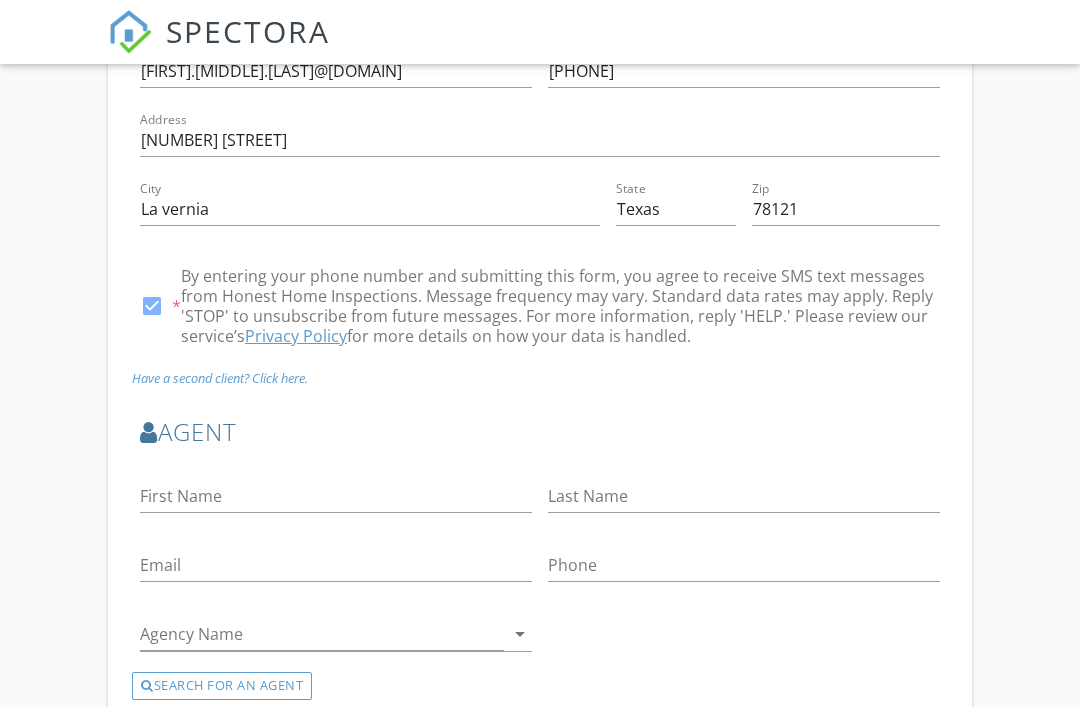 scroll, scrollTop: 782, scrollLeft: 0, axis: vertical 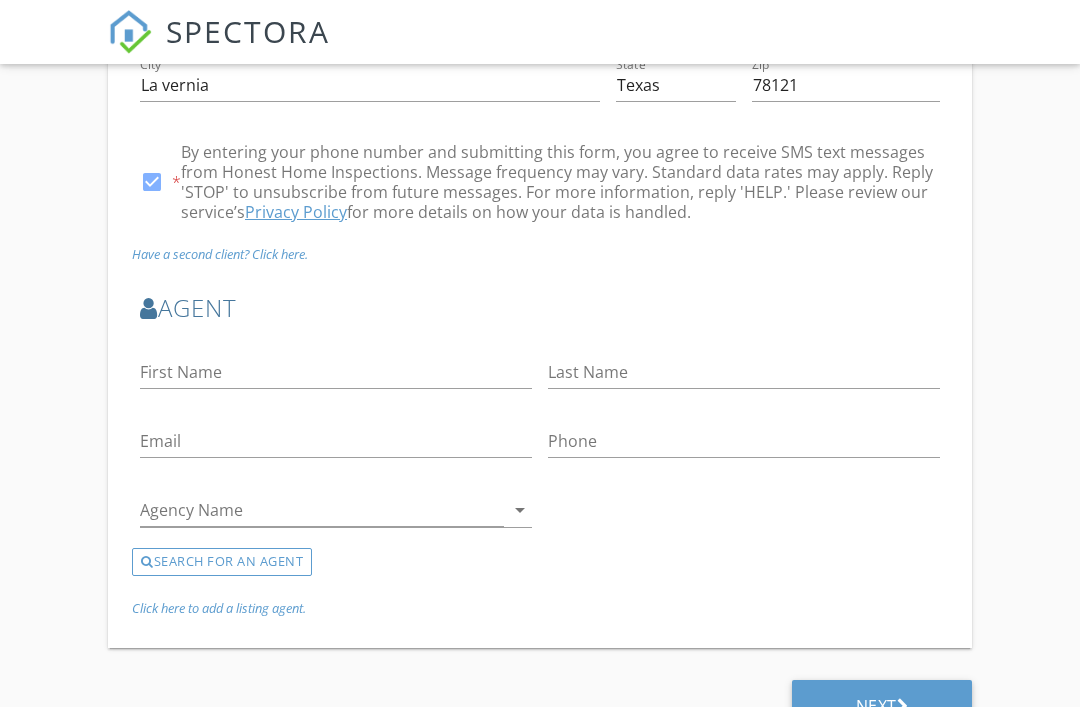 click on "SEARCH FOR AN AGENT" at bounding box center (222, 562) 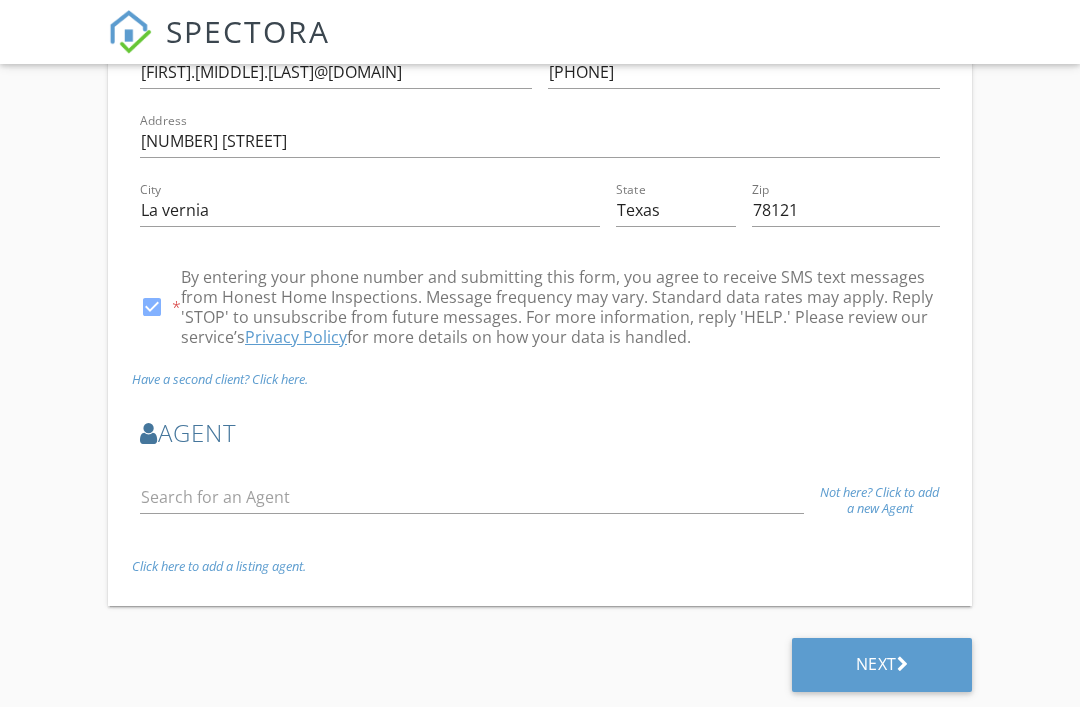 scroll, scrollTop: 616, scrollLeft: 0, axis: vertical 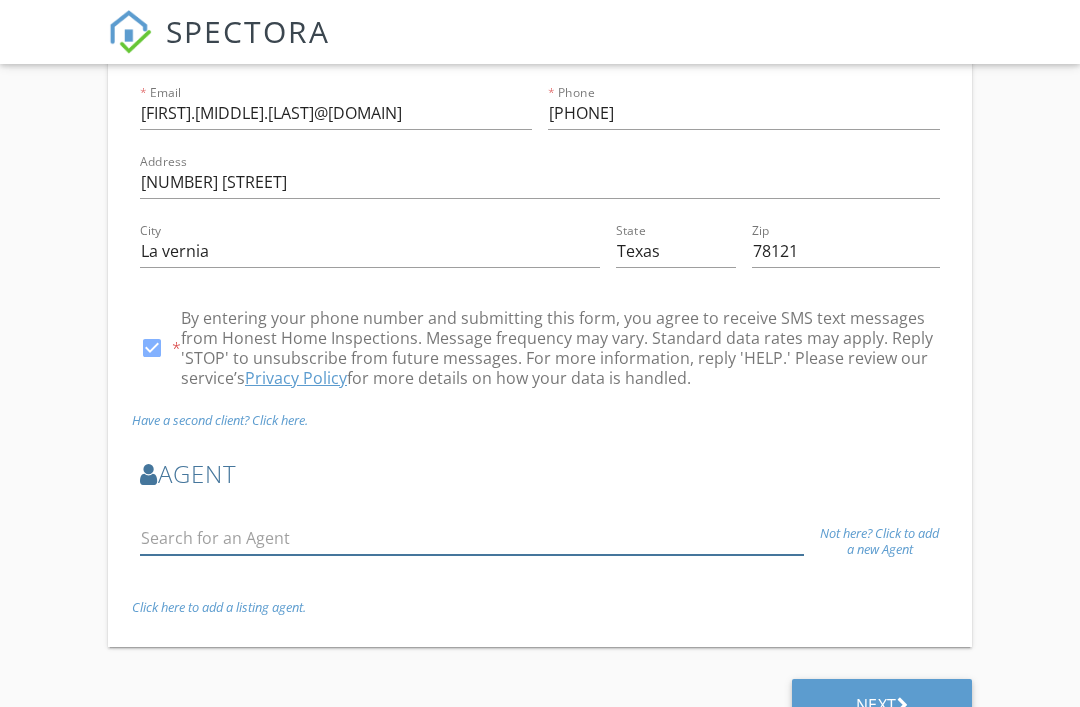 click at bounding box center (472, 538) 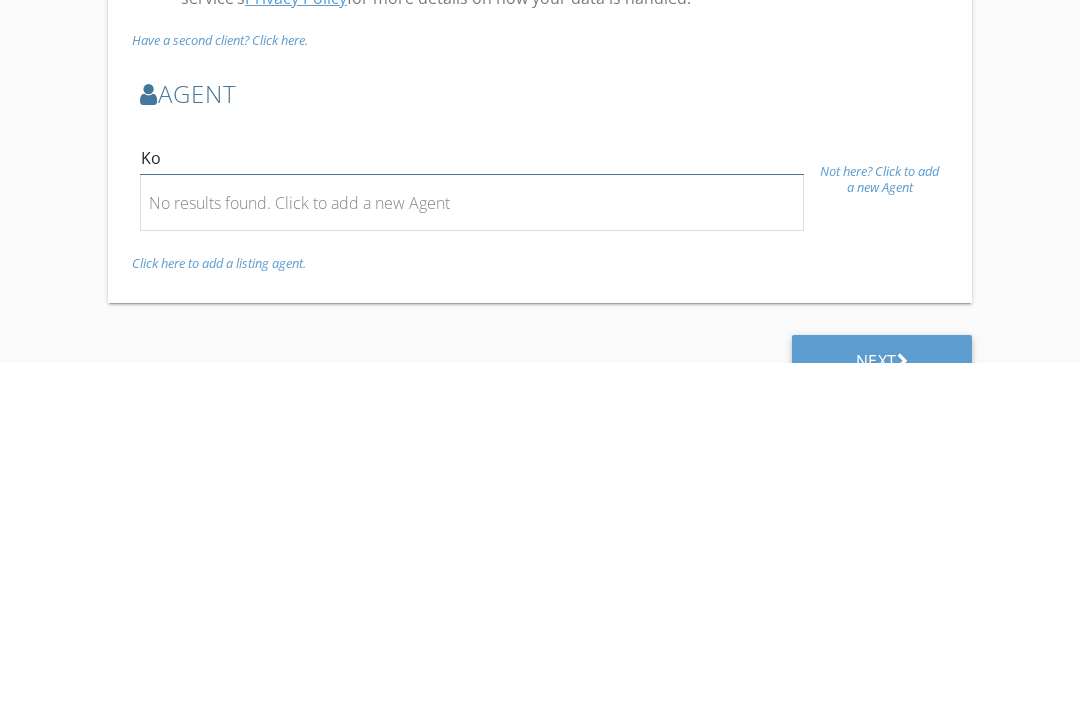type on "K" 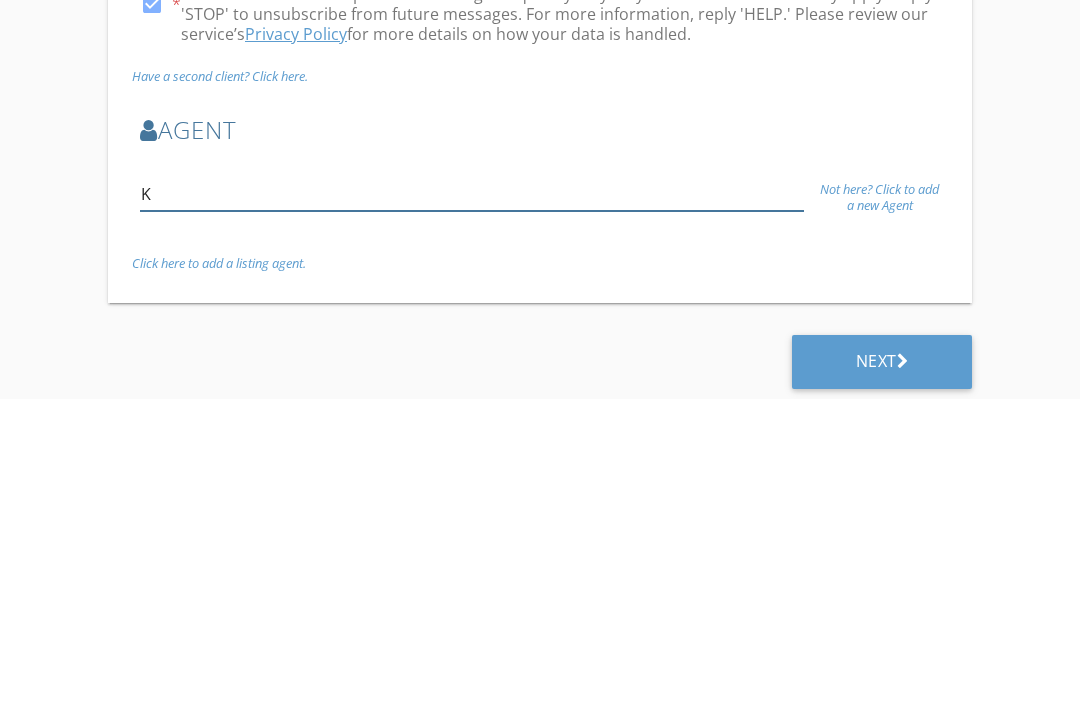 type 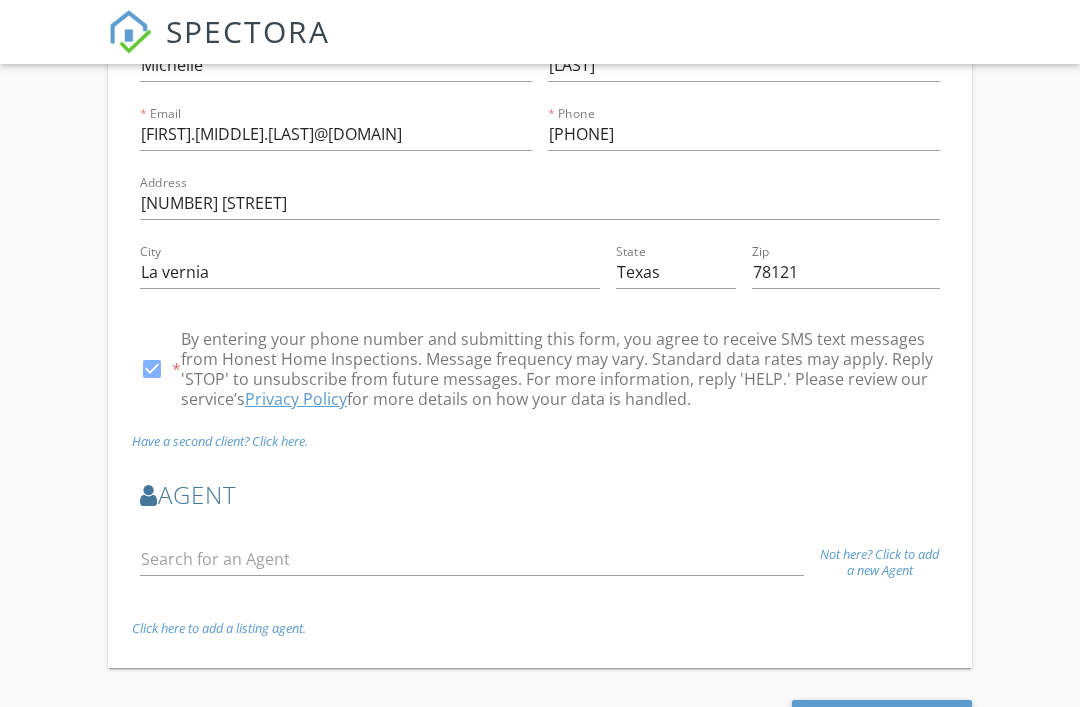 scroll, scrollTop: 616, scrollLeft: 0, axis: vertical 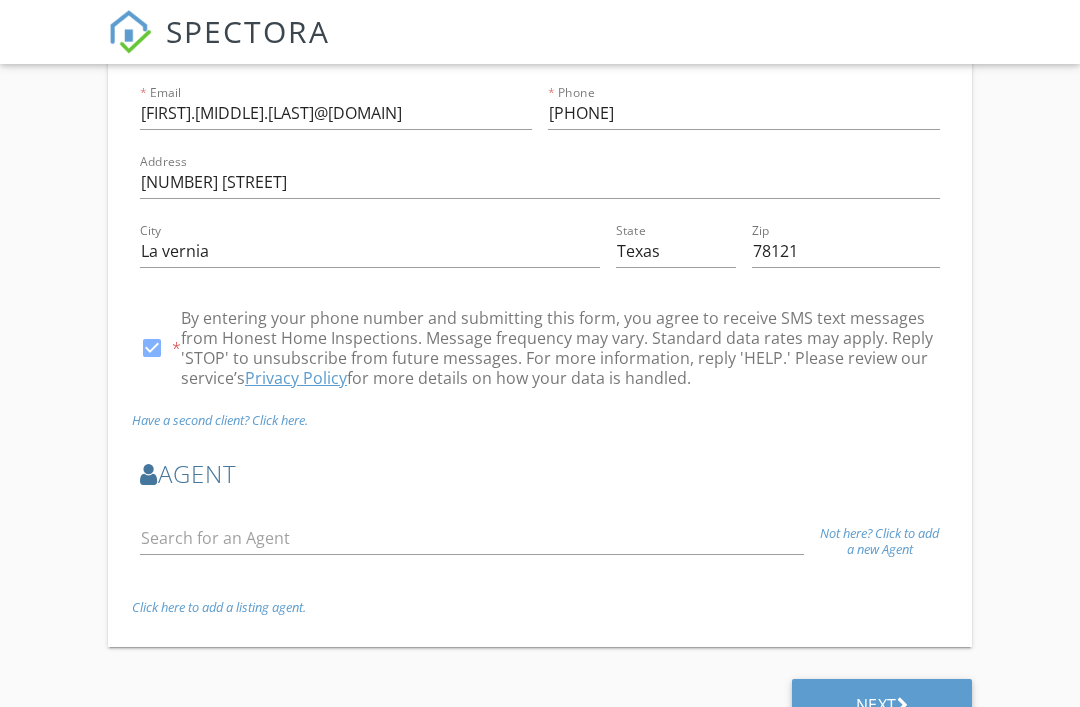 click on "Not here? Click to add a new Agent" at bounding box center [879, 541] 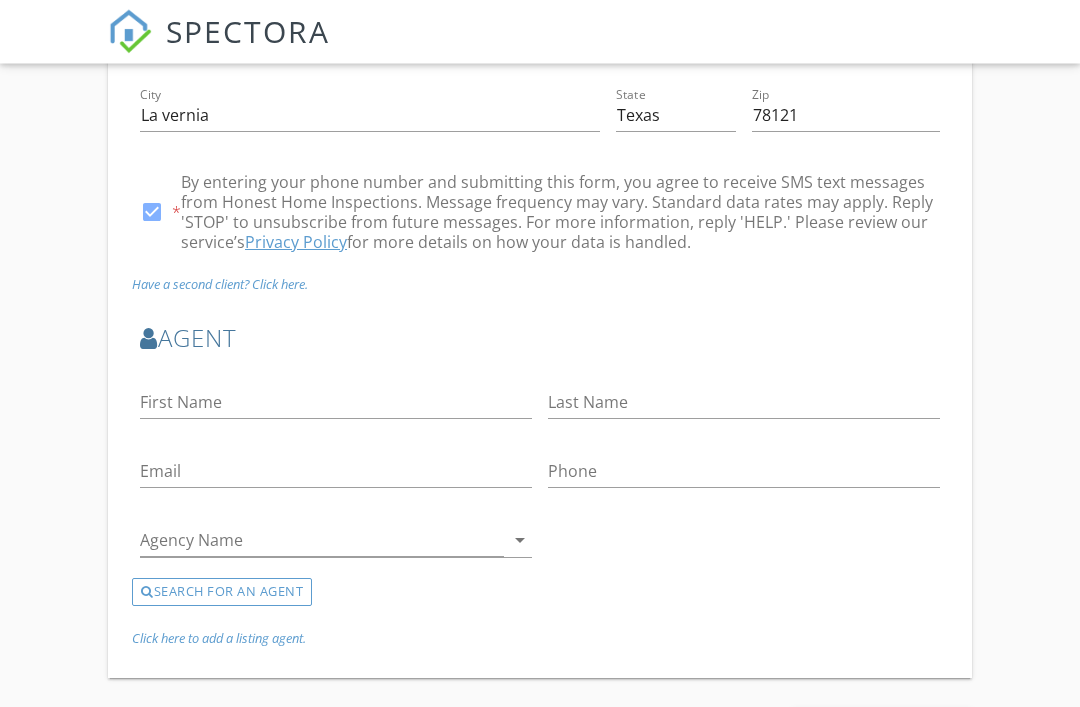 scroll, scrollTop: 762, scrollLeft: 0, axis: vertical 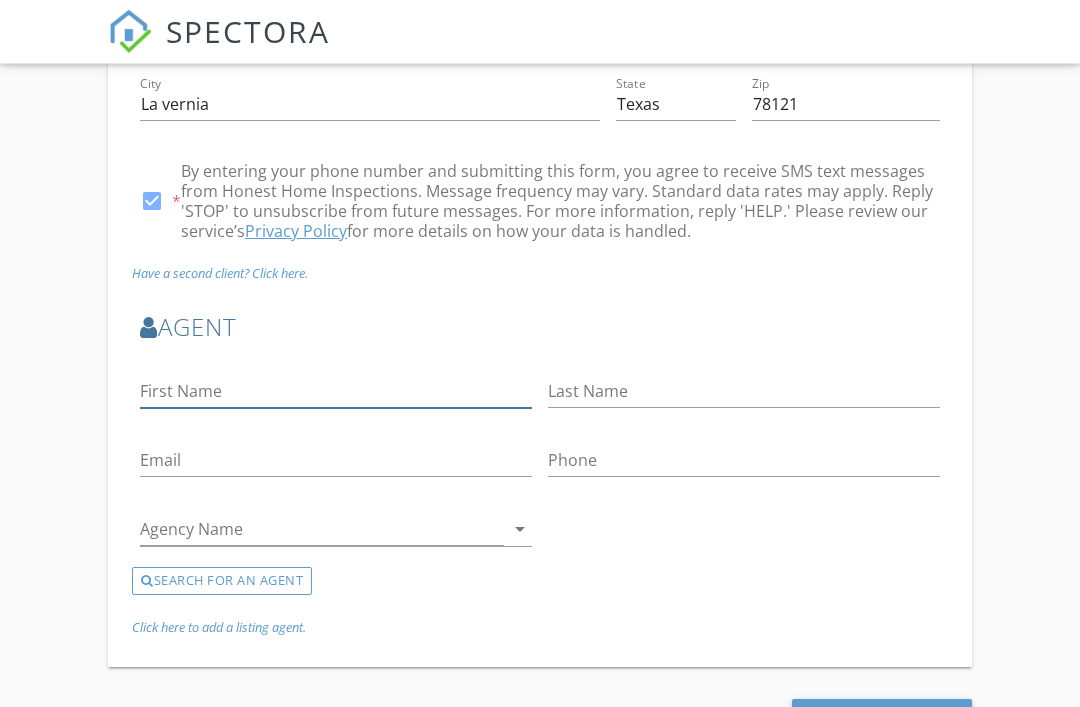 click on "First Name" at bounding box center (336, 392) 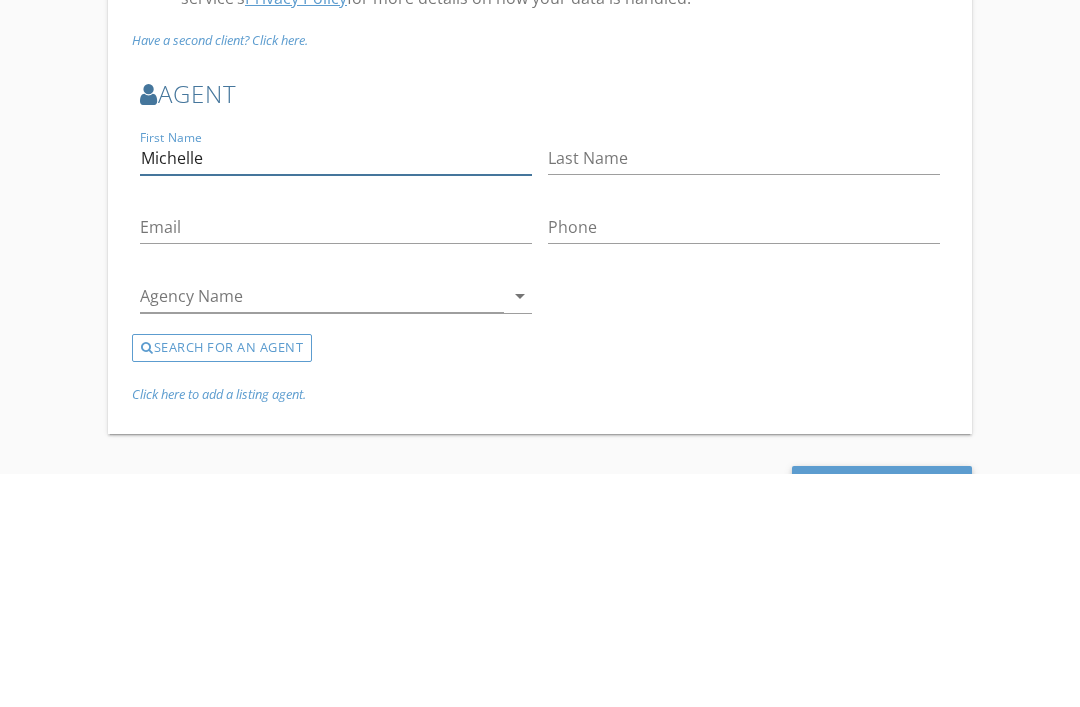 type on "Michelle" 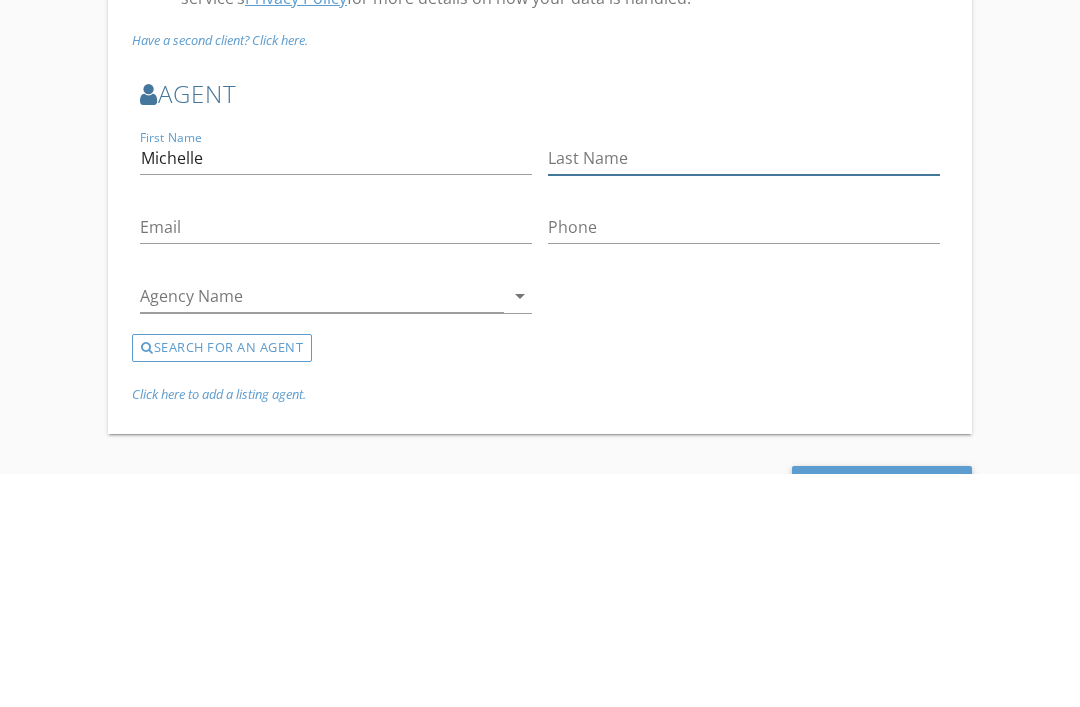 click on "Last Name" at bounding box center (744, 392) 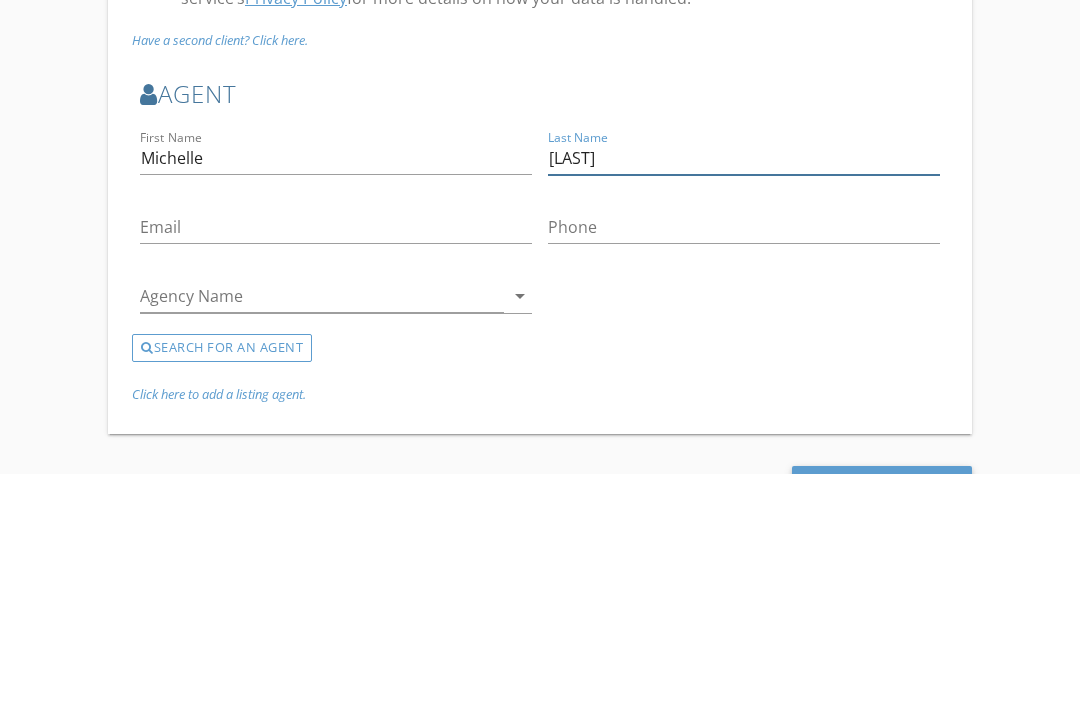 type on "[LAST]" 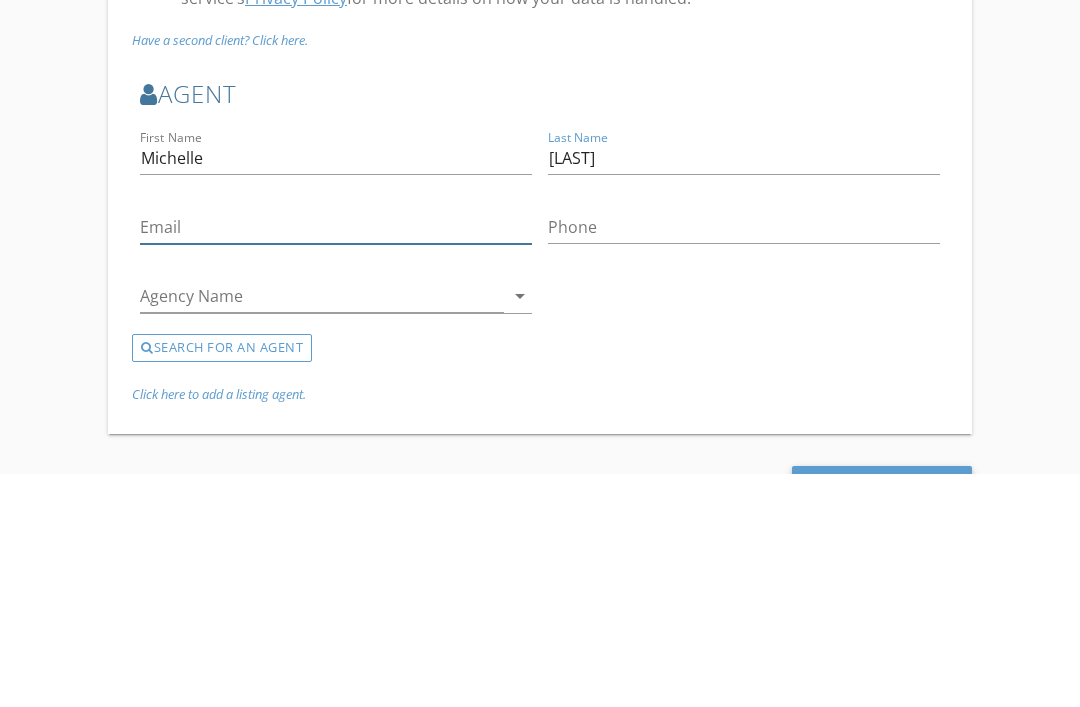 click on "Email" at bounding box center (336, 461) 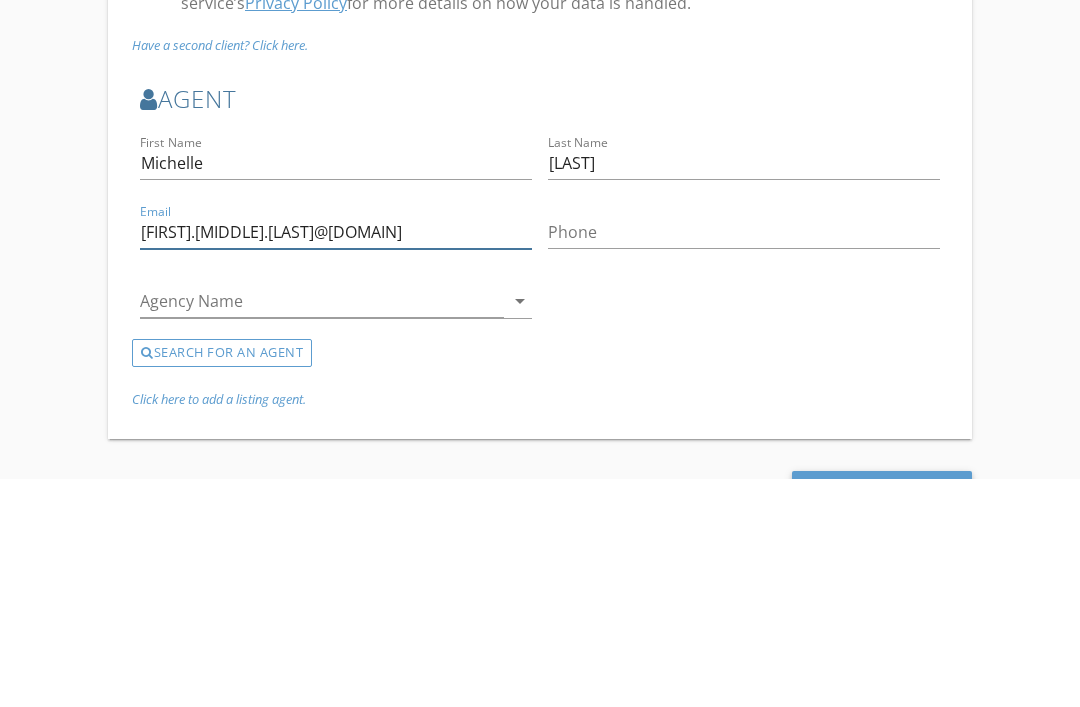 type on "[FIRST].[MIDDLE].[LAST]@[DOMAIN]" 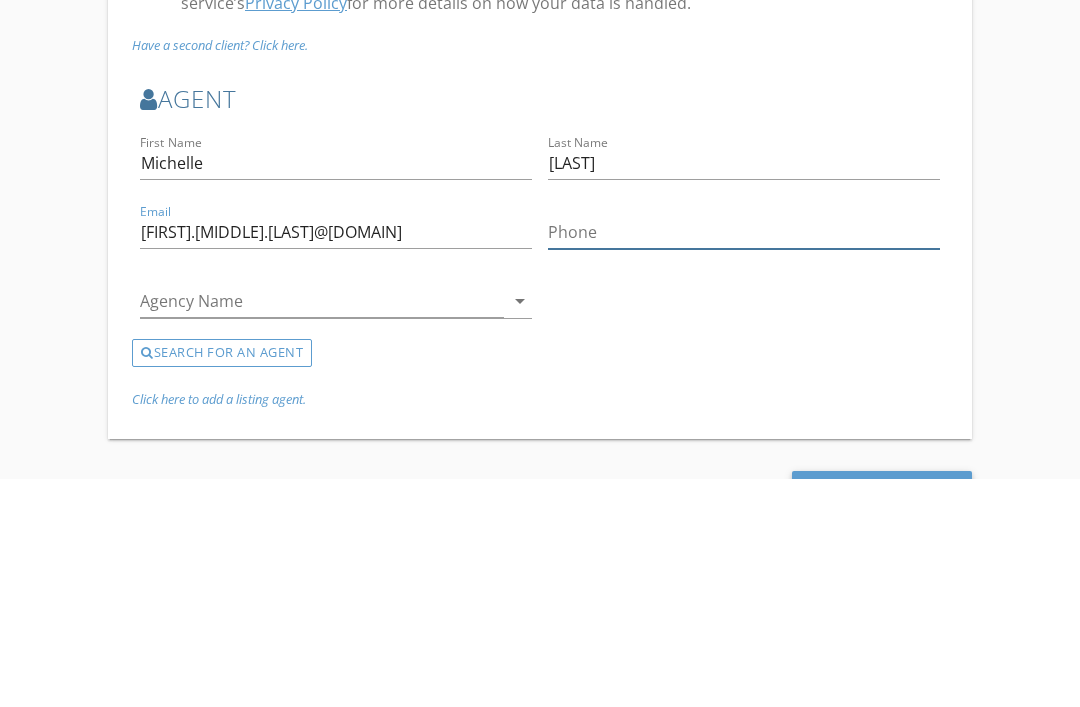 click on "Phone" at bounding box center [744, 461] 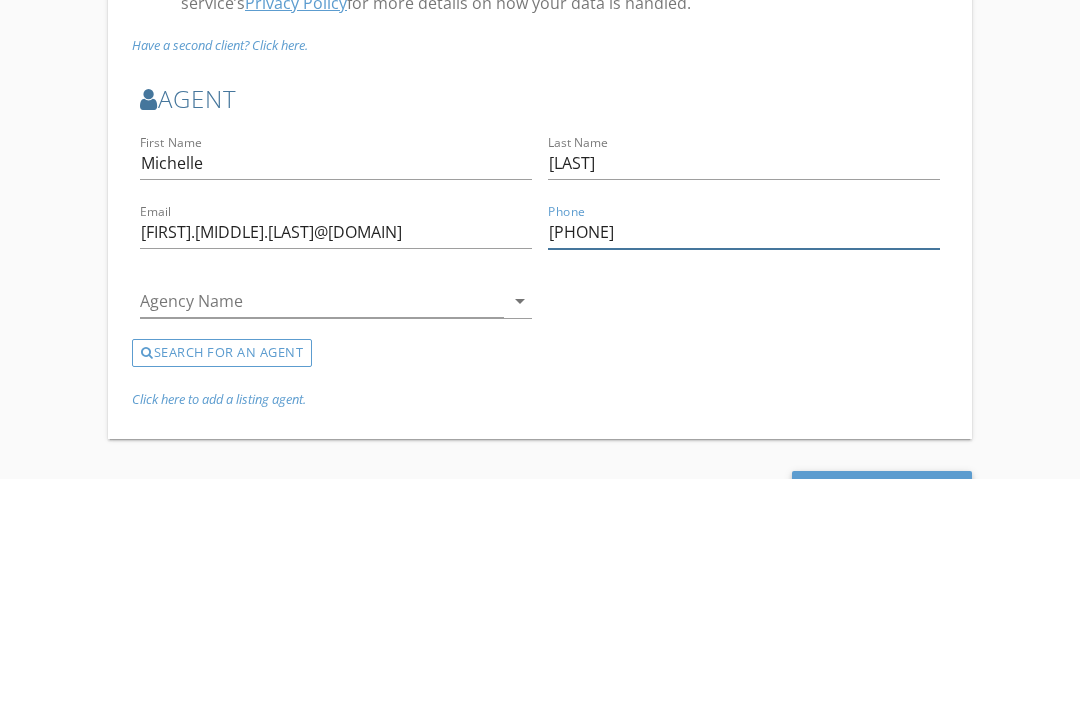 type on "[PHONE]" 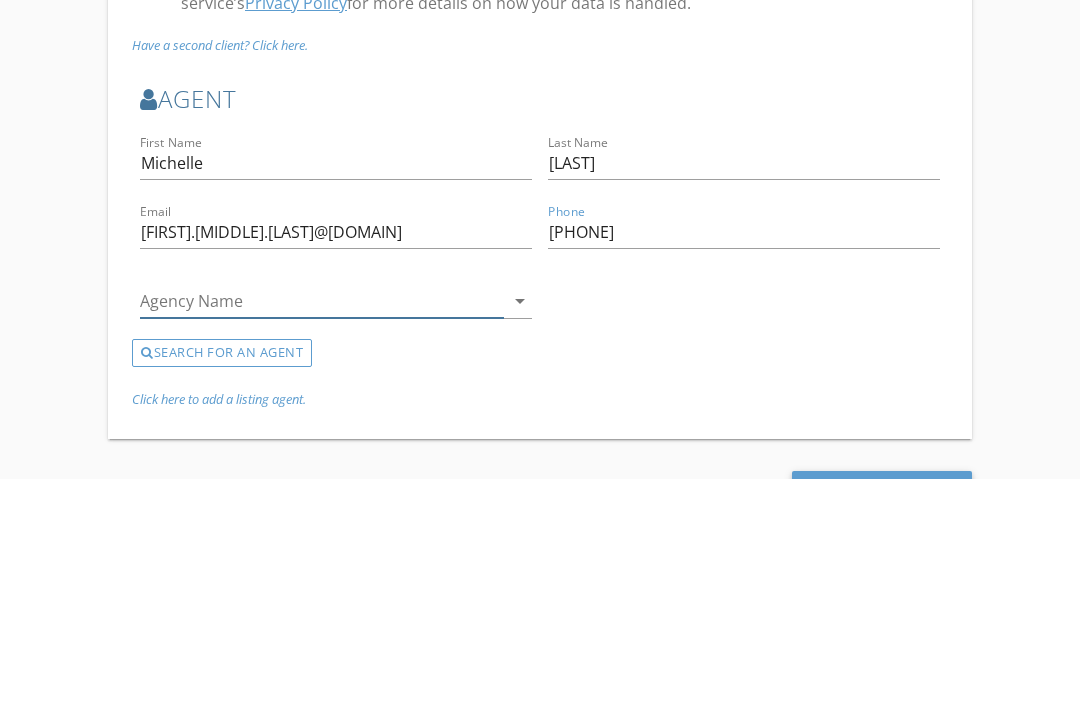 click on "Agency Name" at bounding box center (322, 530) 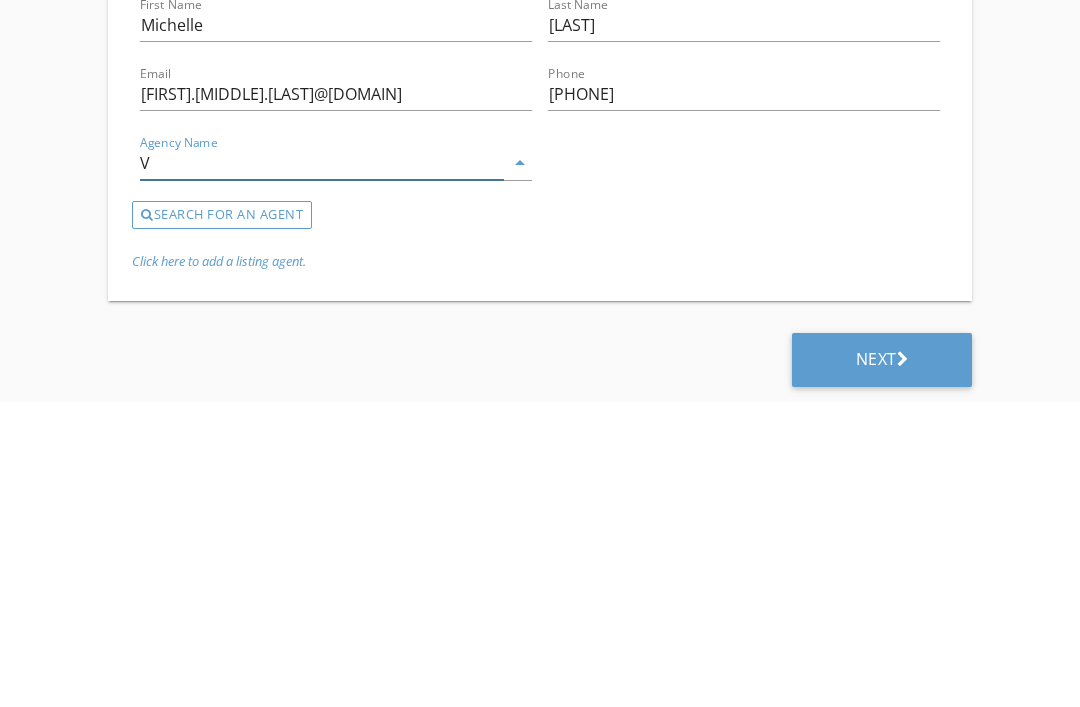 scroll, scrollTop: 846, scrollLeft: 0, axis: vertical 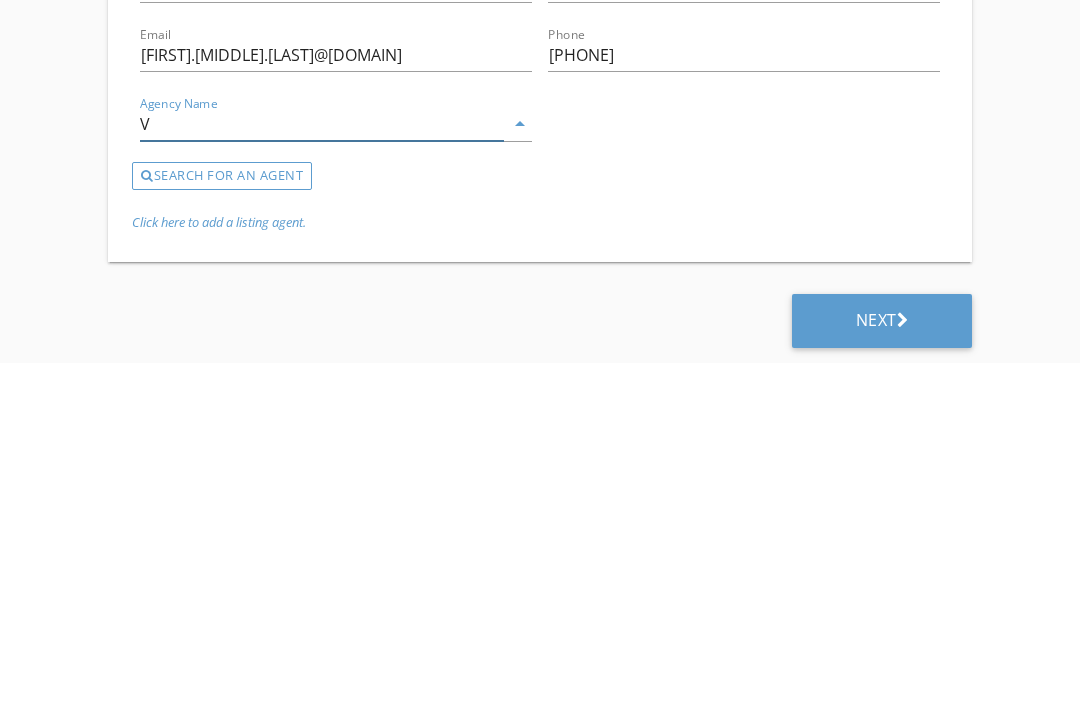 type on "V" 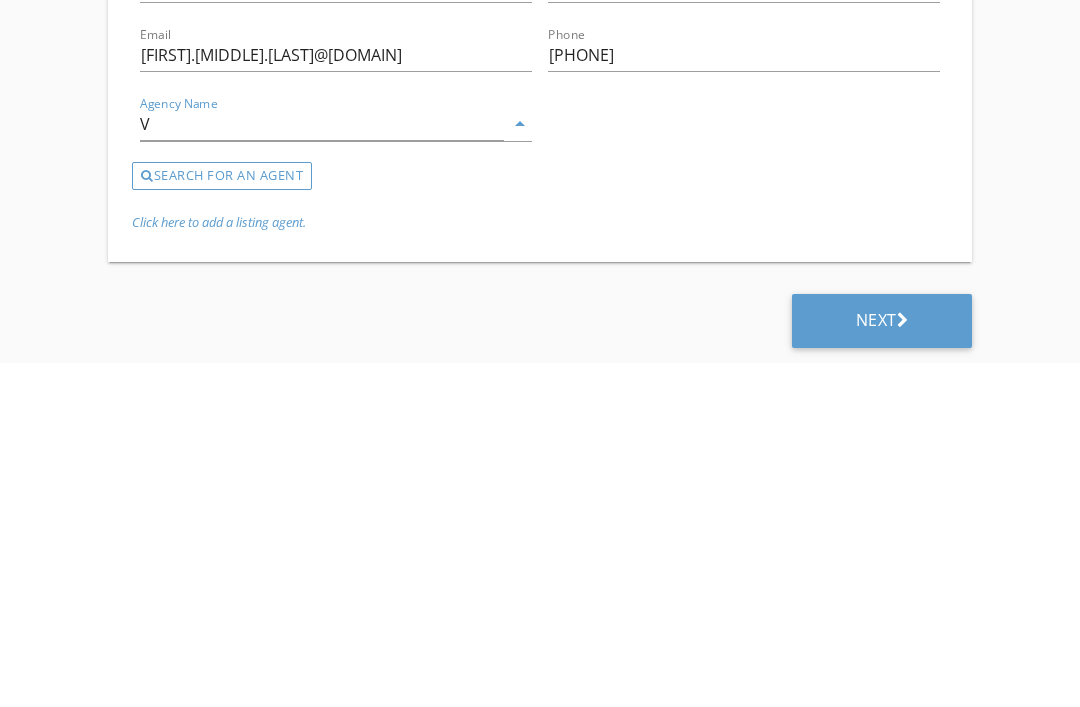click on "Next" at bounding box center (882, 665) 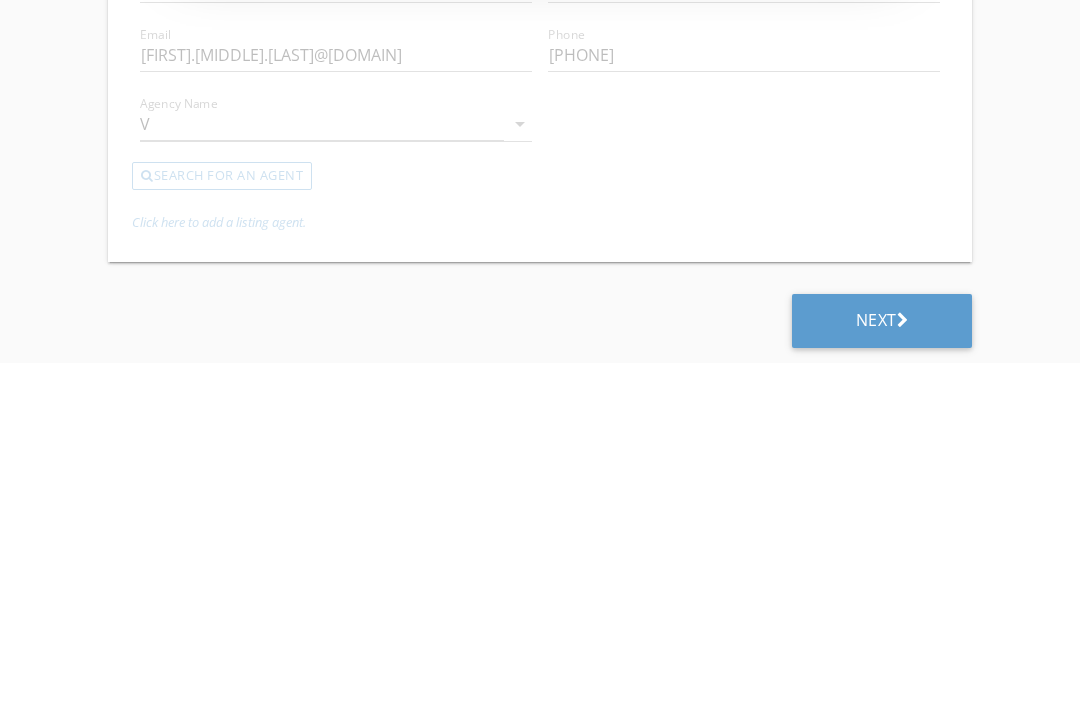 scroll, scrollTop: 782, scrollLeft: 0, axis: vertical 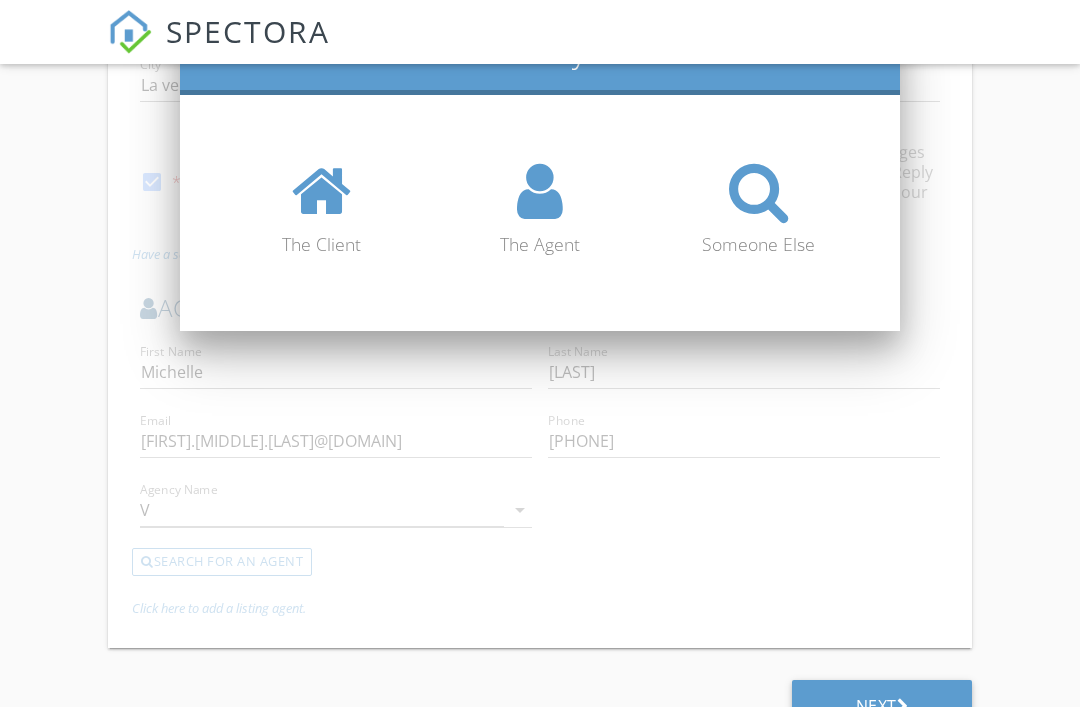 click at bounding box center (321, 191) 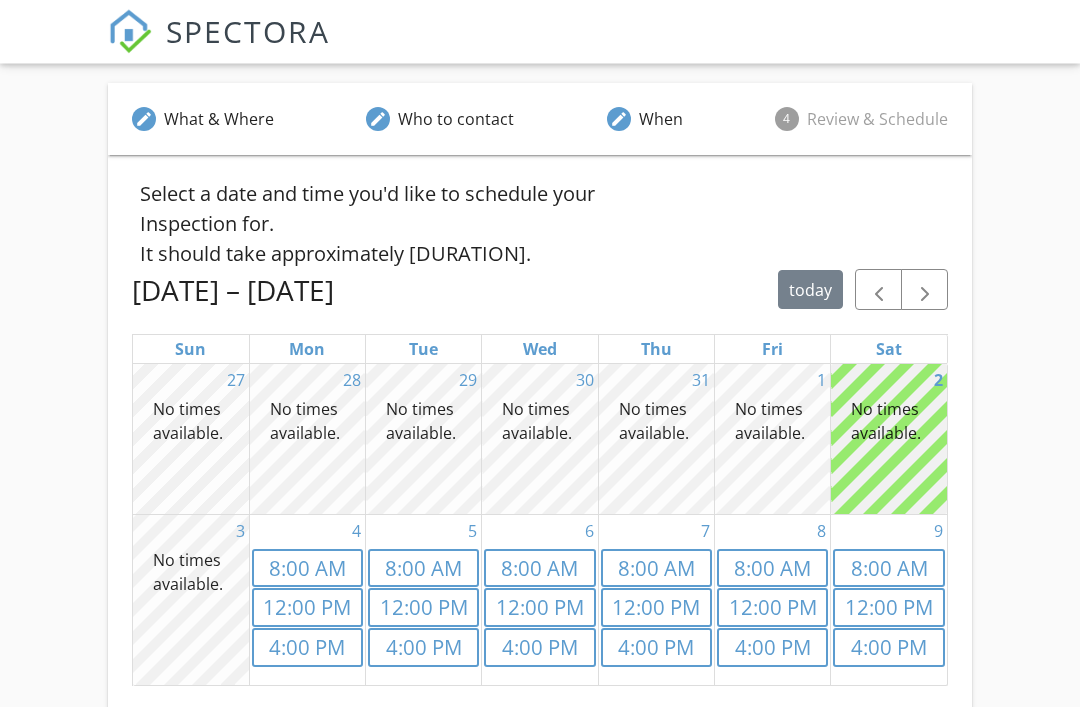 scroll, scrollTop: 327, scrollLeft: 0, axis: vertical 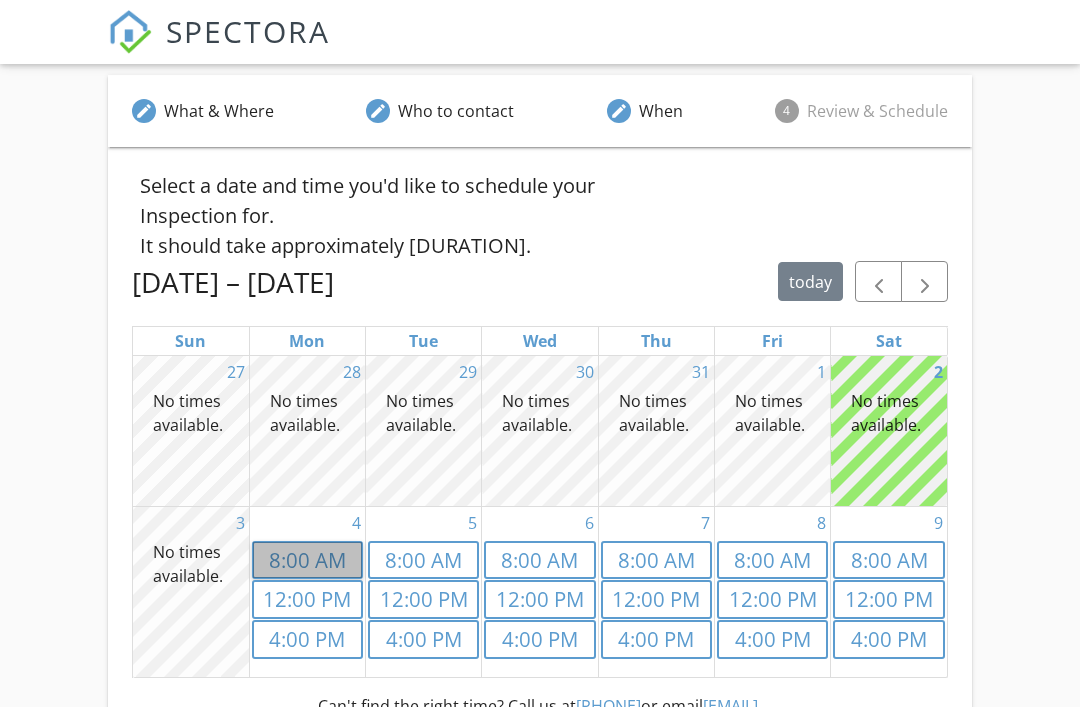 click on "[DATE] [TIME]" at bounding box center [307, 560] 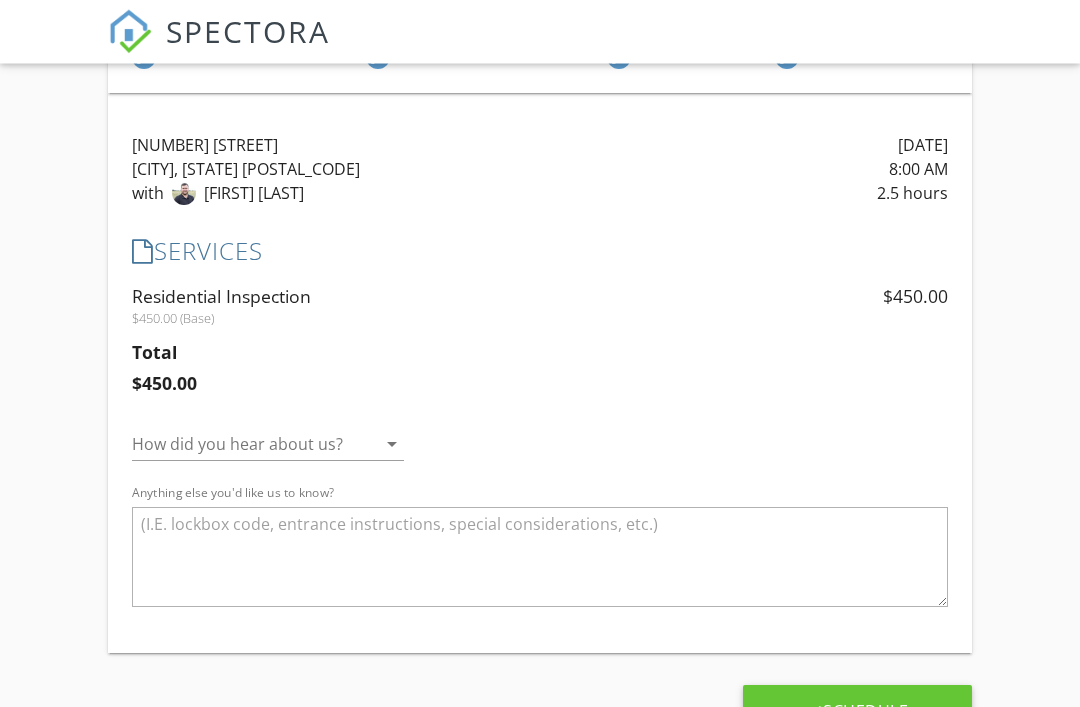scroll, scrollTop: 389, scrollLeft: 0, axis: vertical 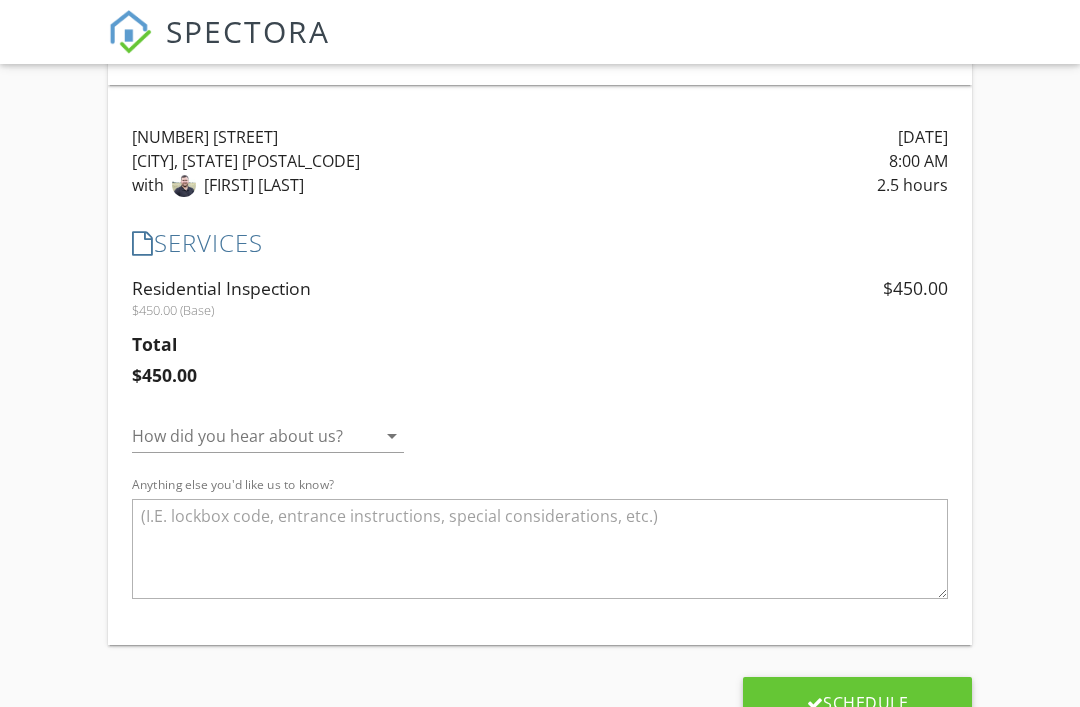 click at bounding box center (254, 436) 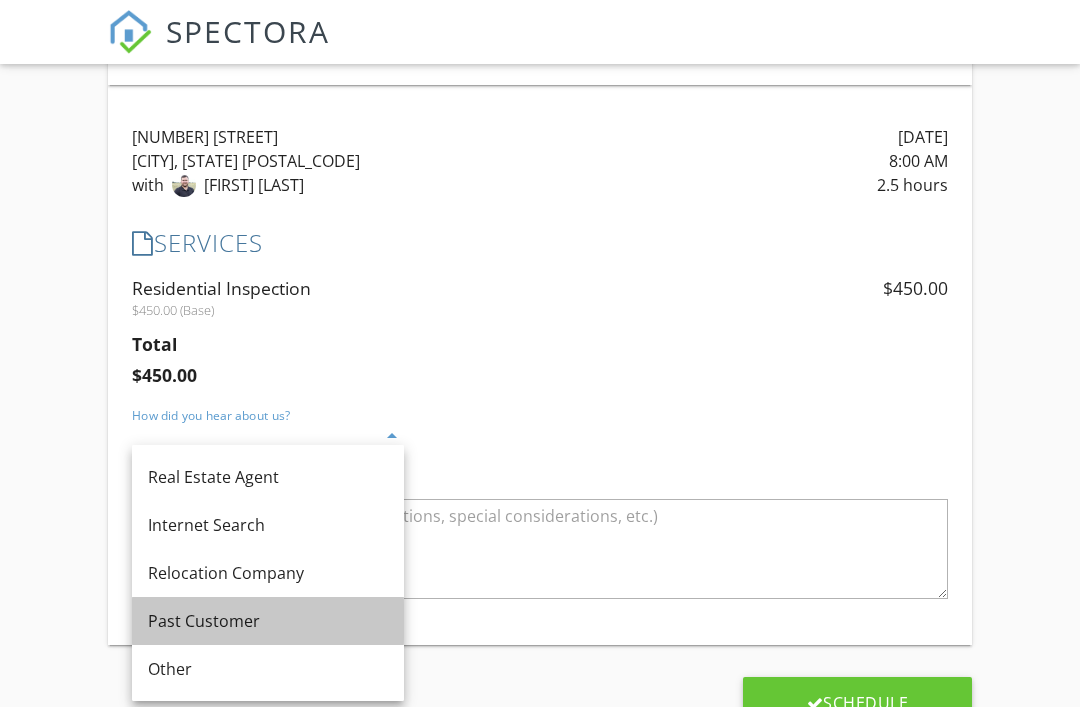 click on "Past Customer" at bounding box center [268, 621] 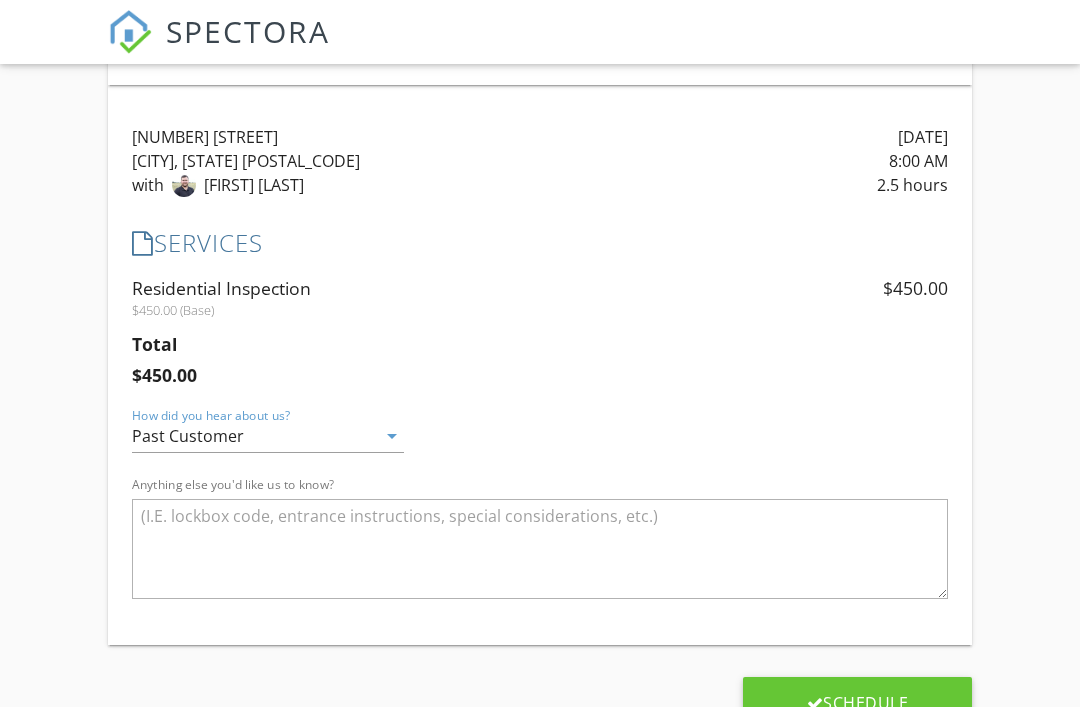 click on "Schedule" at bounding box center (858, 703) 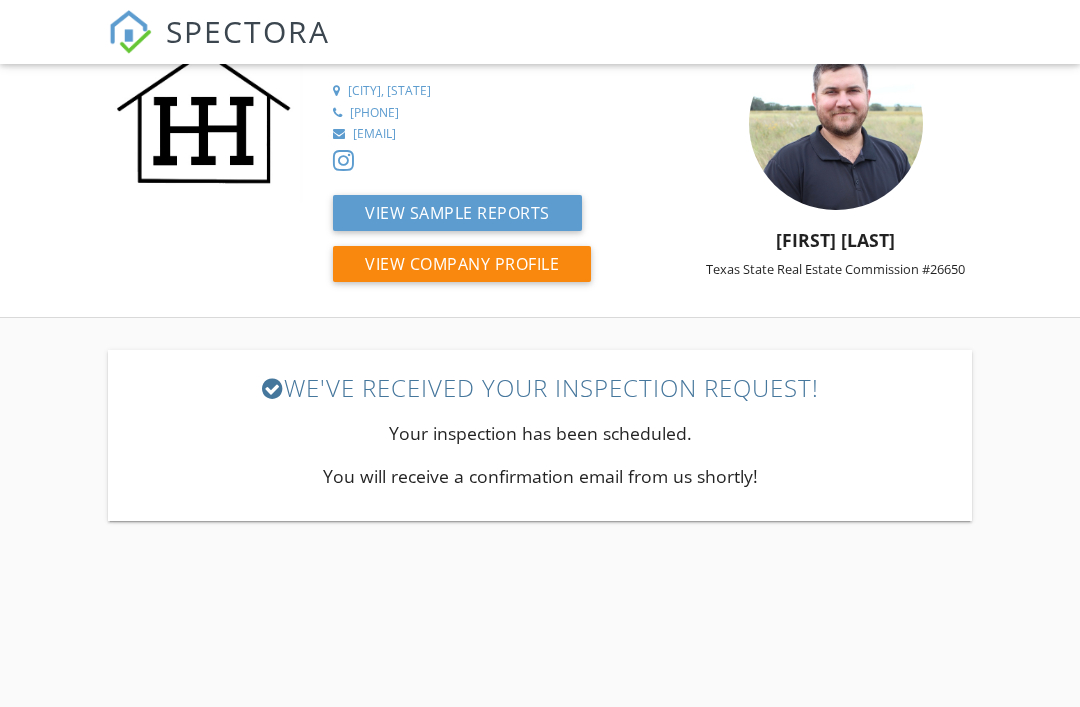 scroll, scrollTop: 47, scrollLeft: 0, axis: vertical 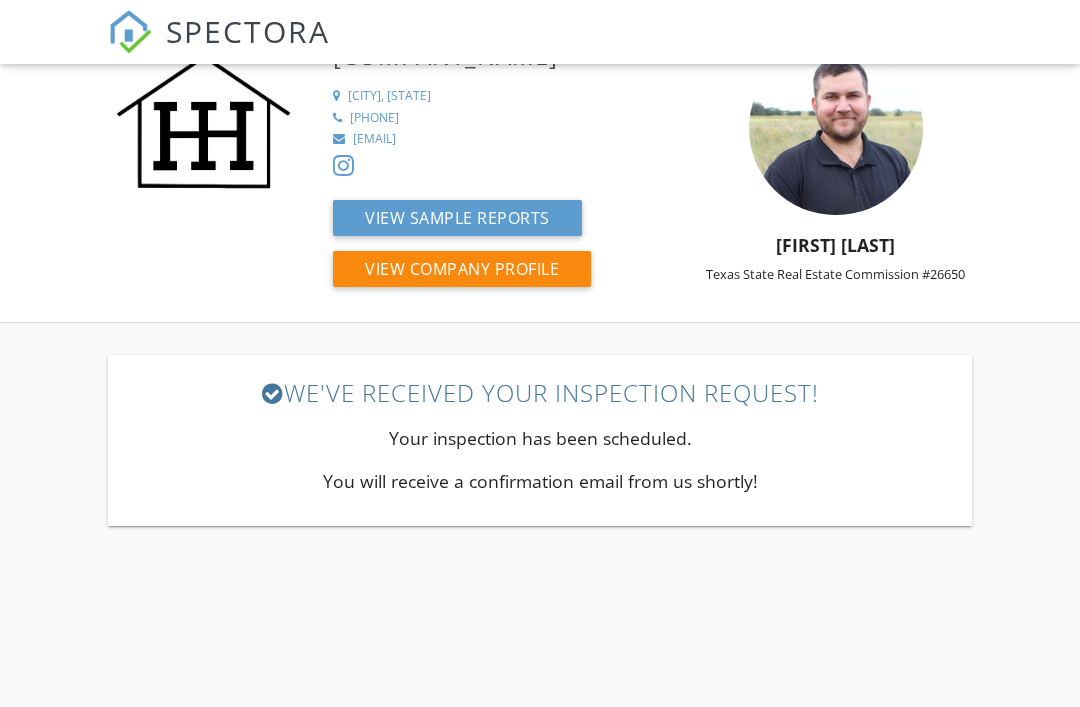 click on "View Company Profile" at bounding box center (462, 269) 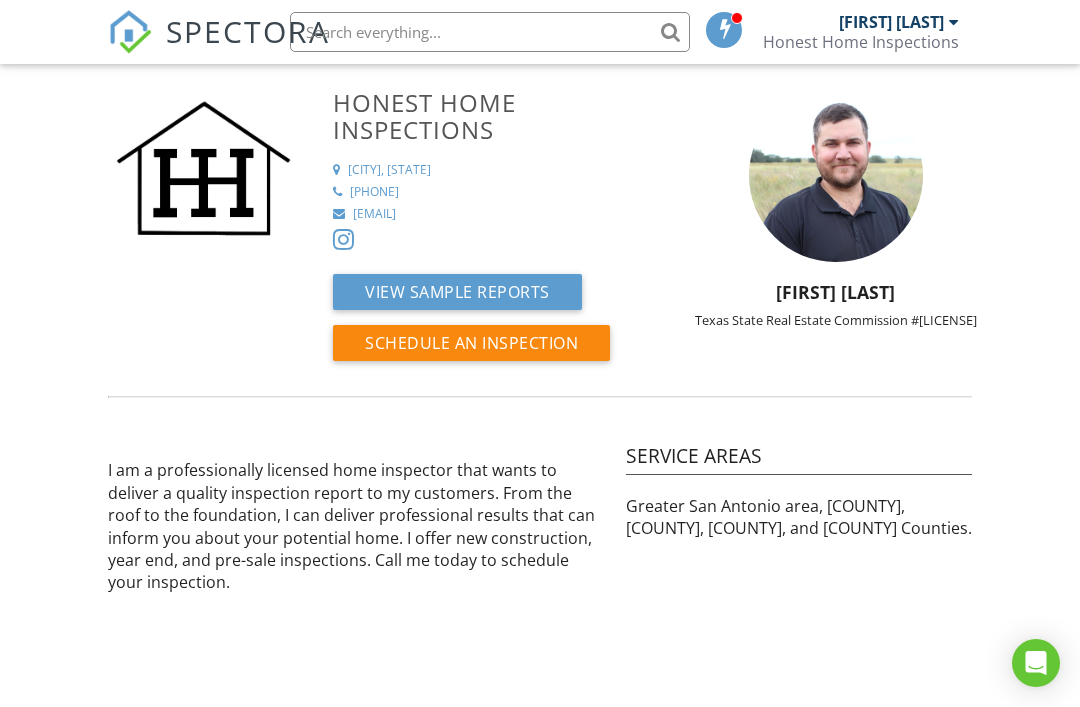 scroll, scrollTop: 0, scrollLeft: 0, axis: both 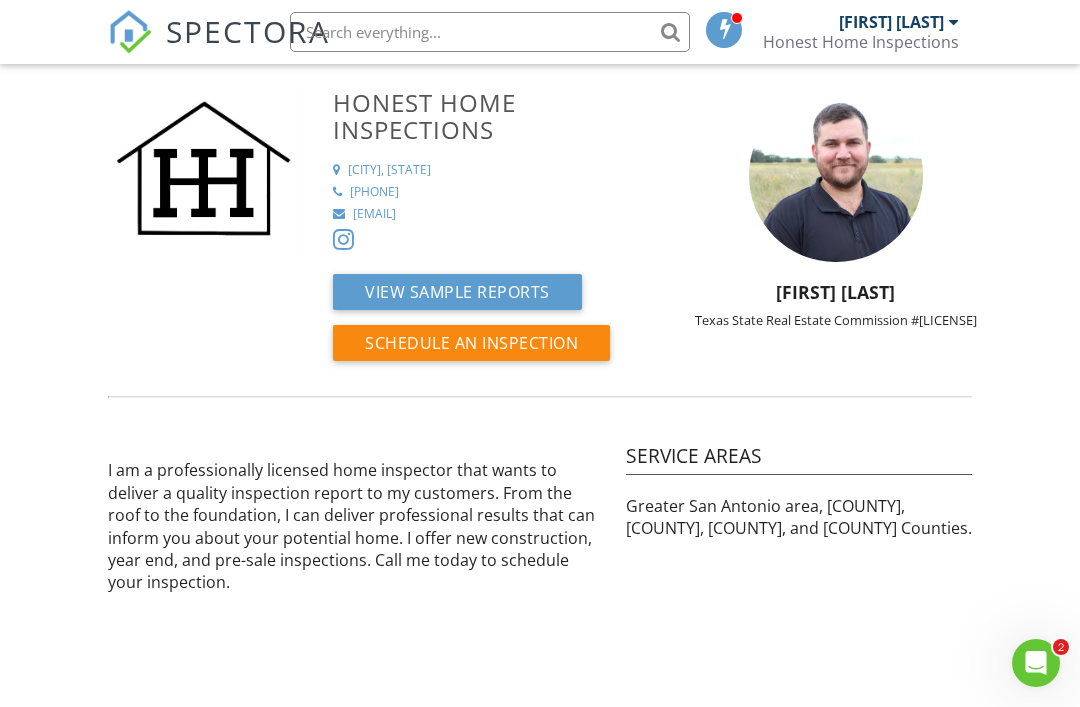 click on "View Sample Reports" at bounding box center [457, 292] 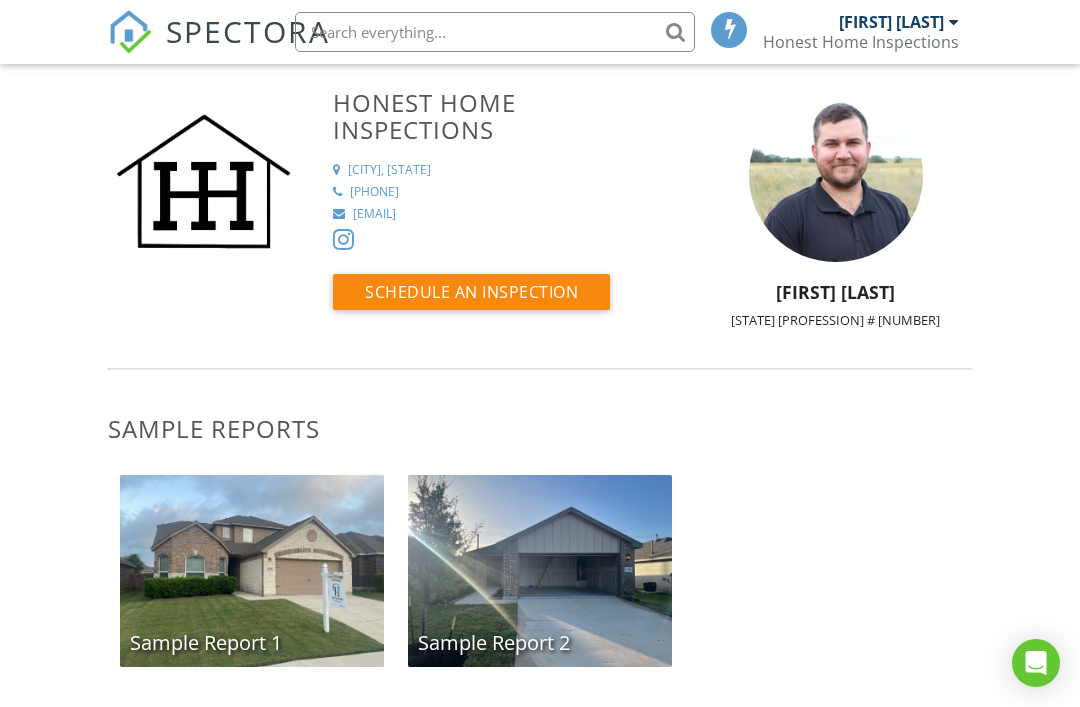 scroll, scrollTop: 0, scrollLeft: 0, axis: both 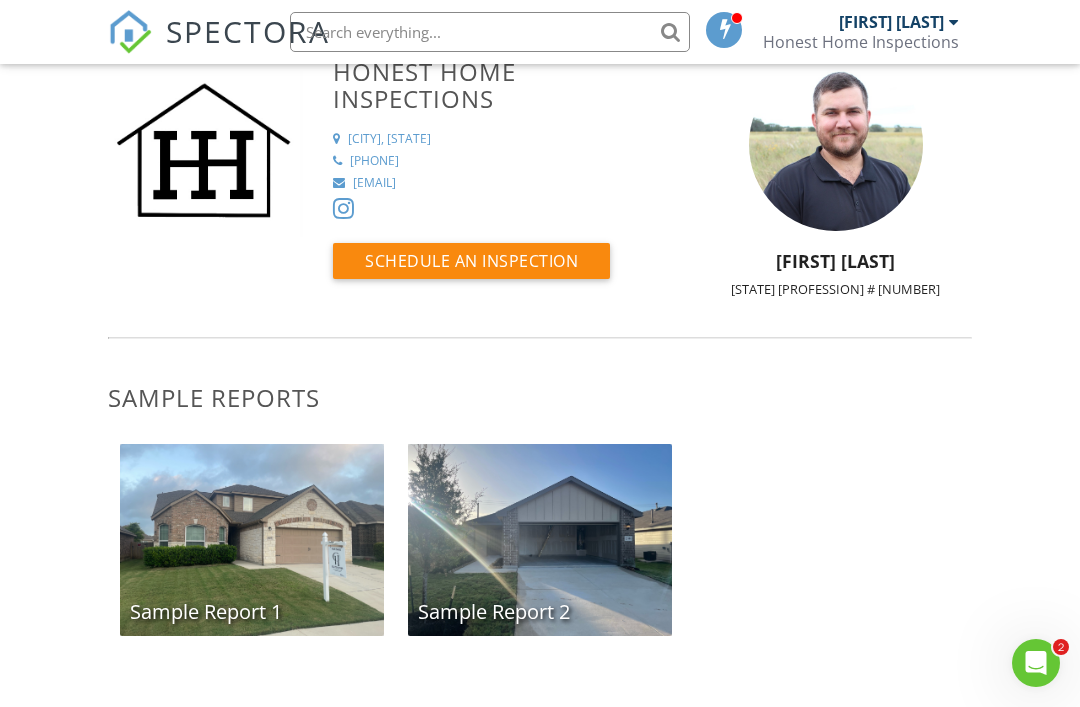 click on "Sample Report 1" at bounding box center (252, 540) 